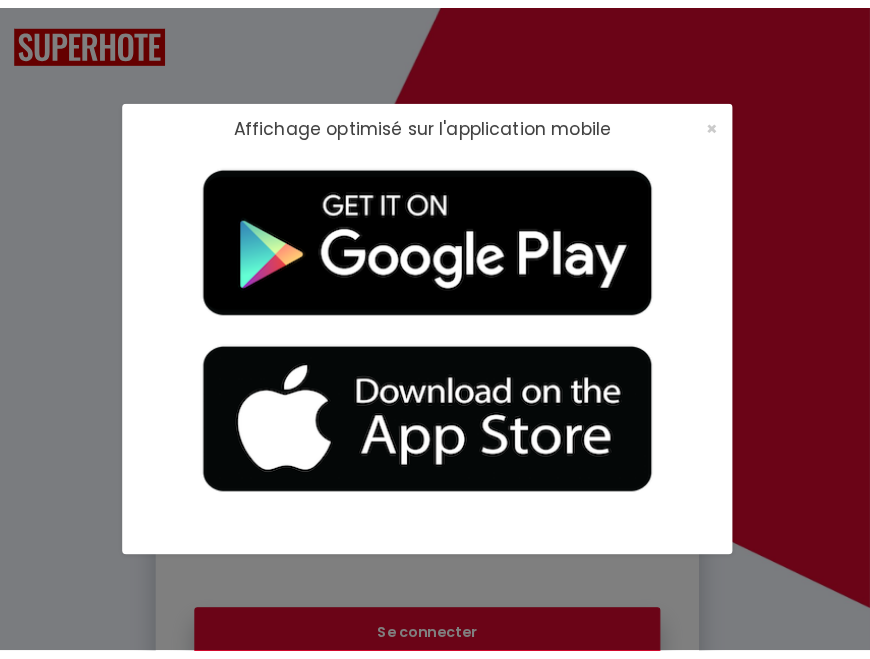 scroll, scrollTop: 0, scrollLeft: 0, axis: both 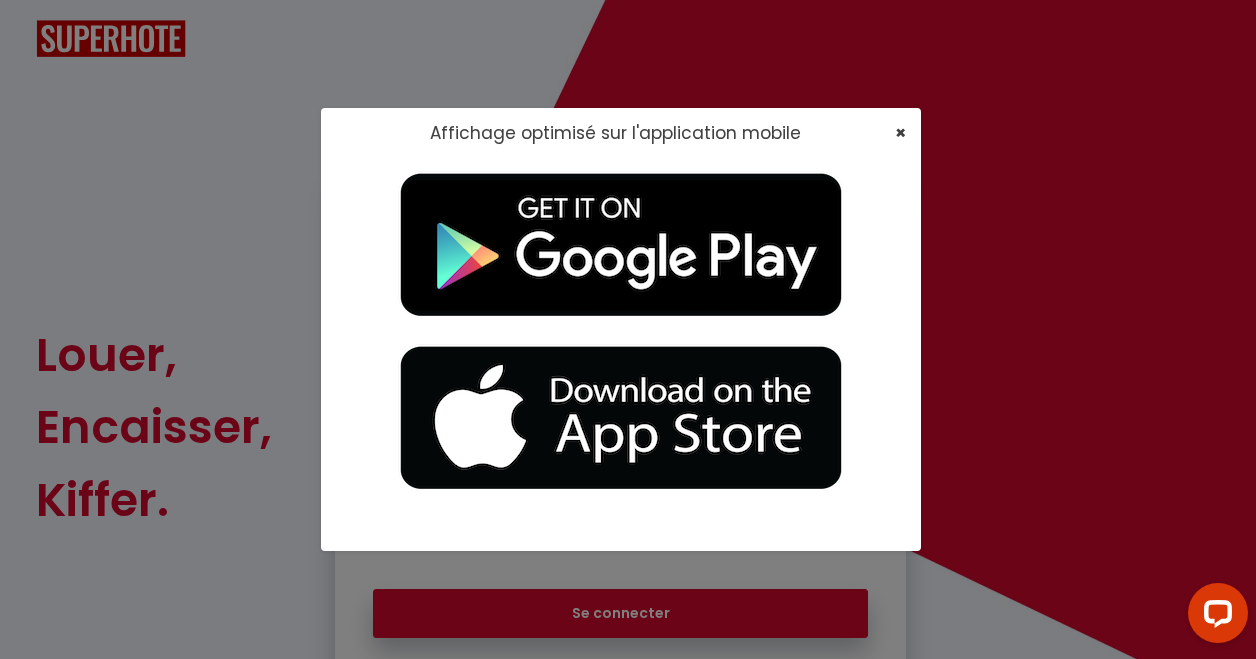 type on "[EMAIL_ADDRESS][DOMAIN_NAME]" 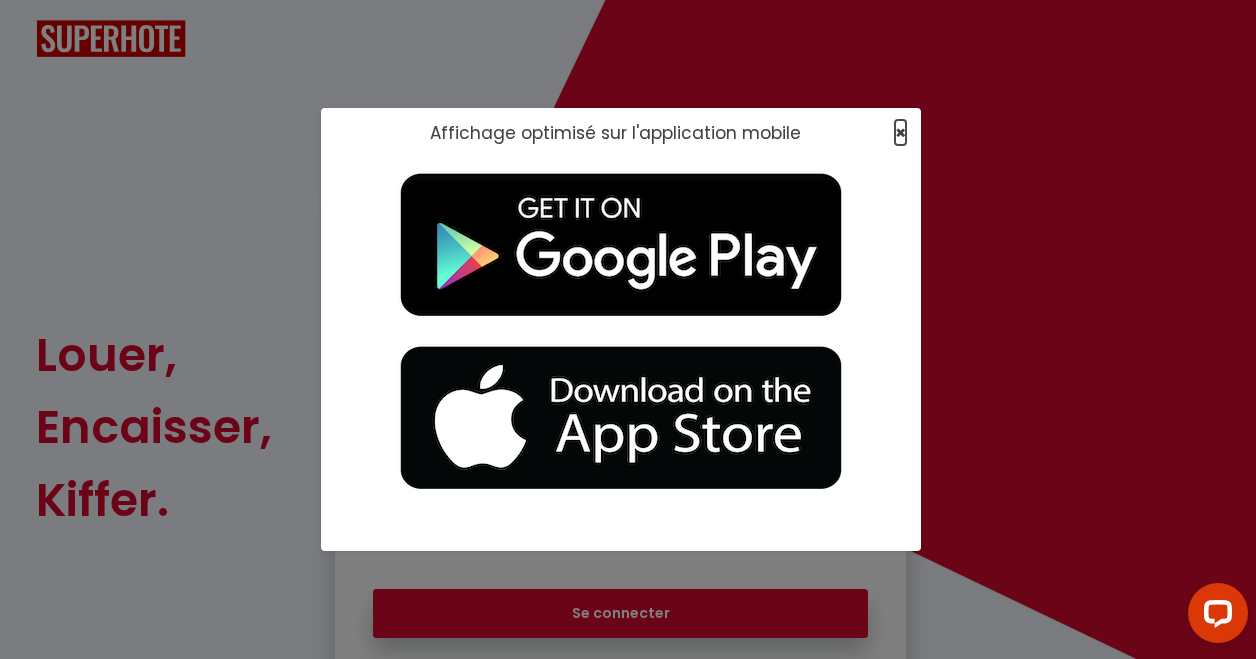 click on "×" at bounding box center (900, 132) 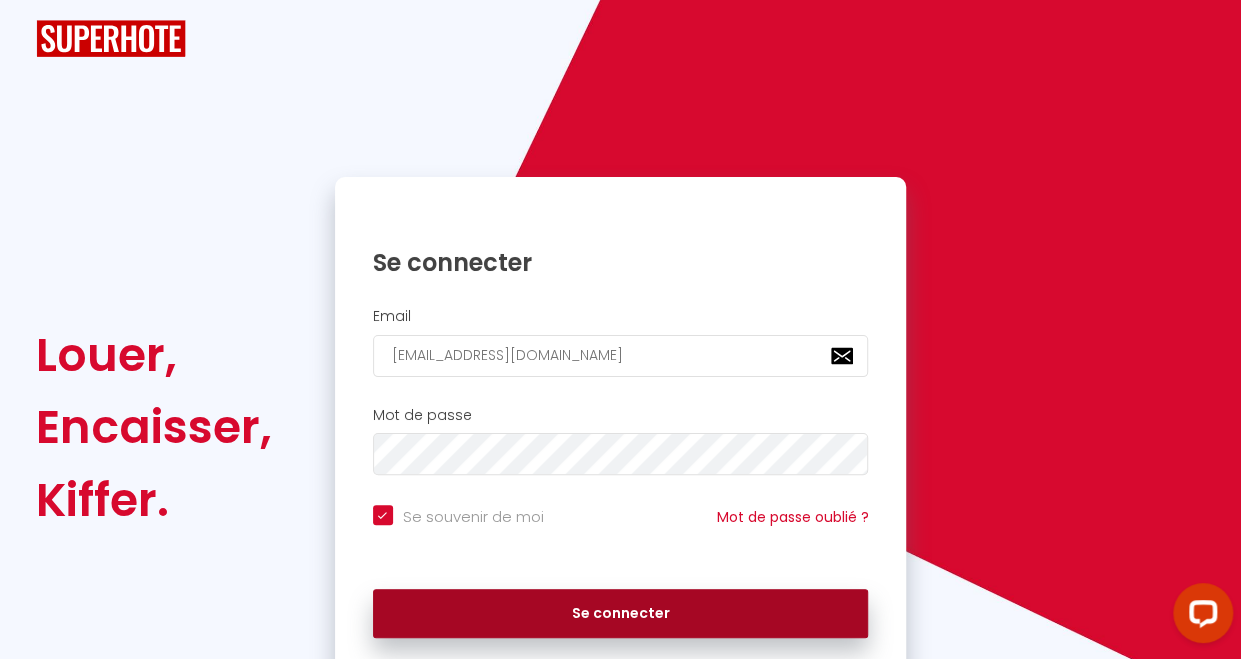 click on "Se connecter" at bounding box center (621, 614) 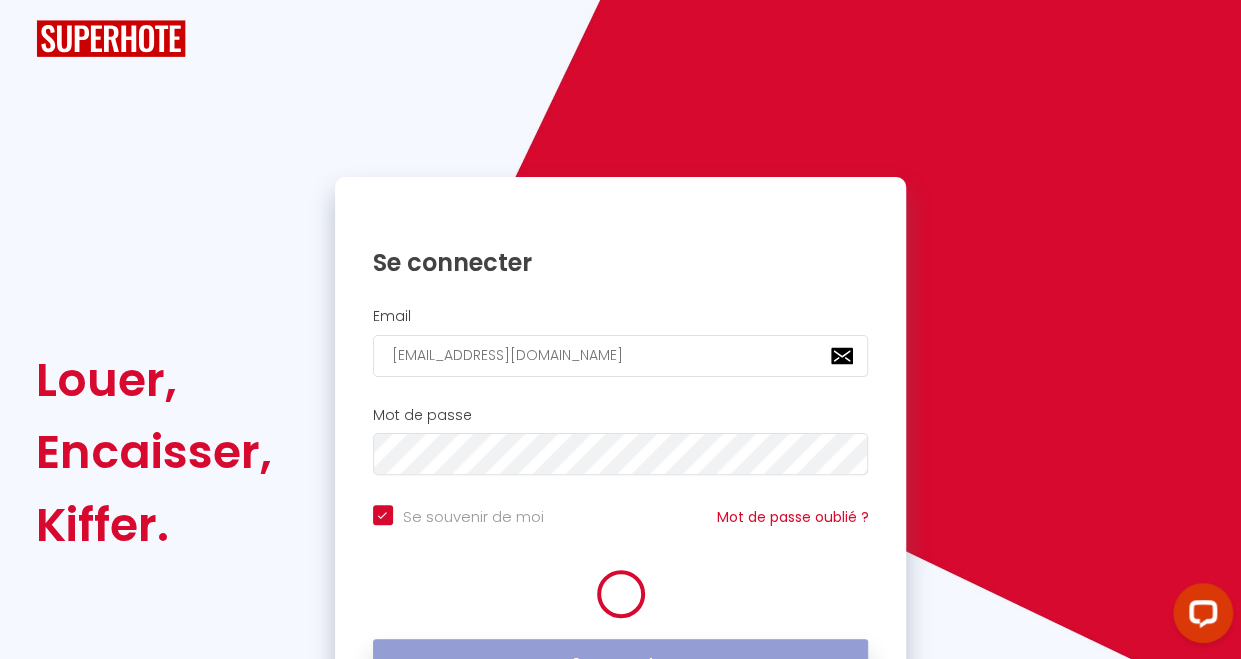 checkbox on "true" 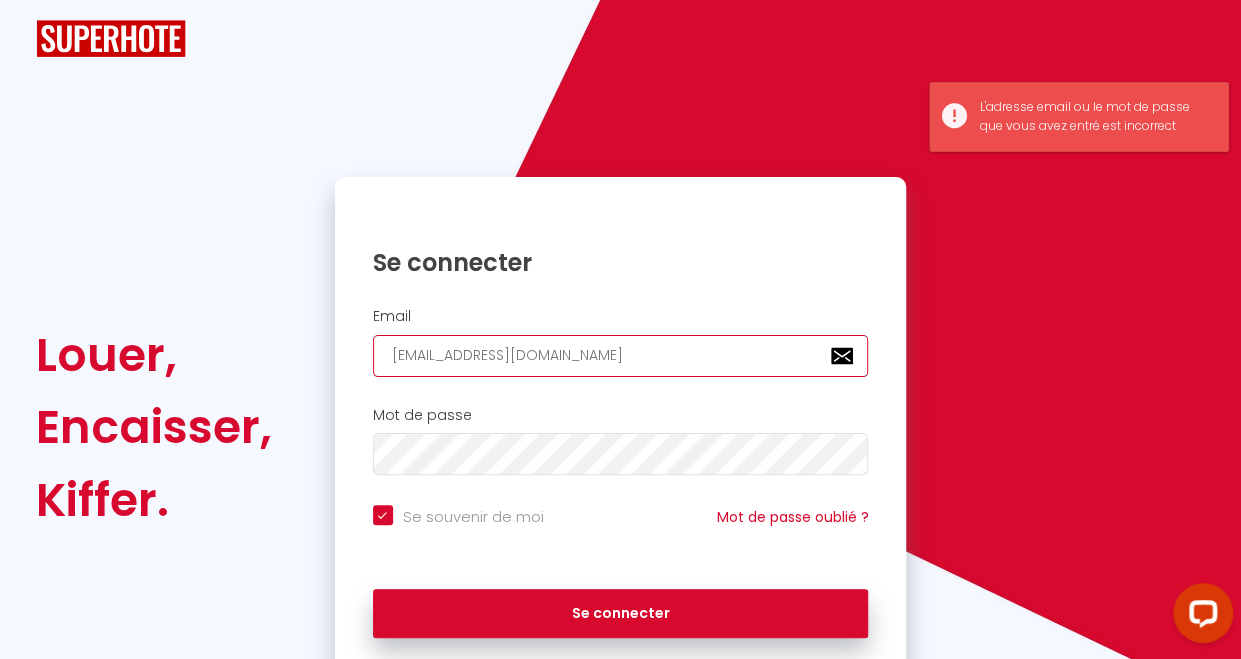 drag, startPoint x: 637, startPoint y: 363, endPoint x: 106, endPoint y: 356, distance: 531.04614 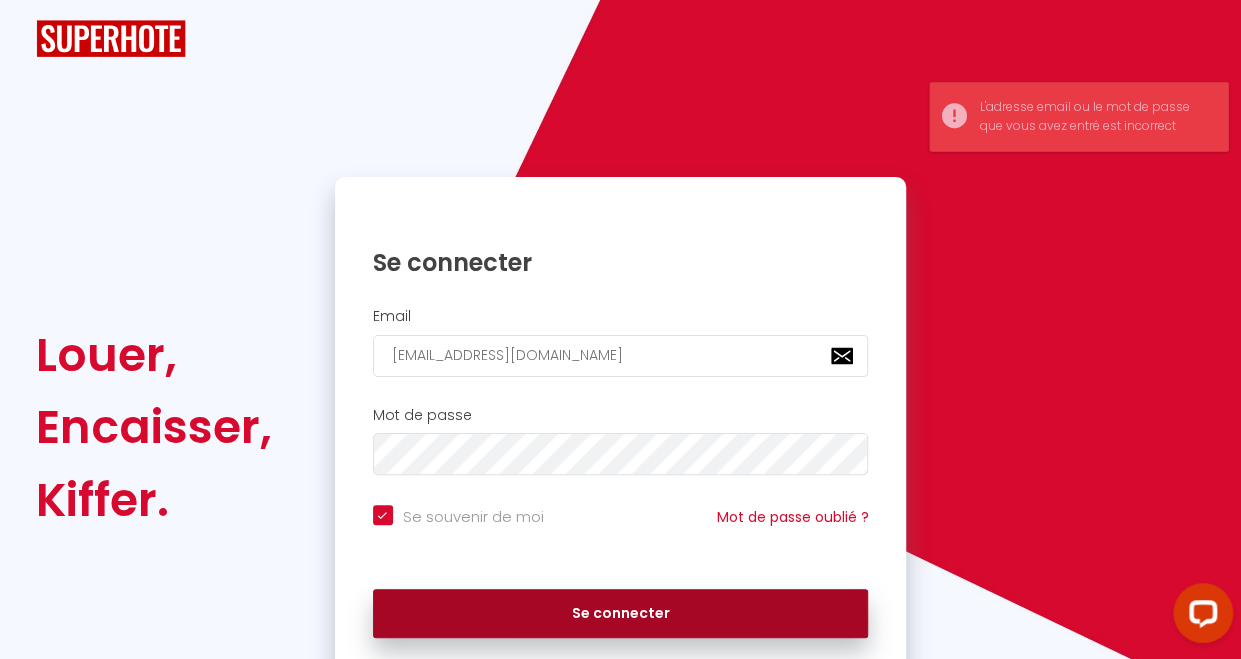 click on "Se connecter" at bounding box center [621, 614] 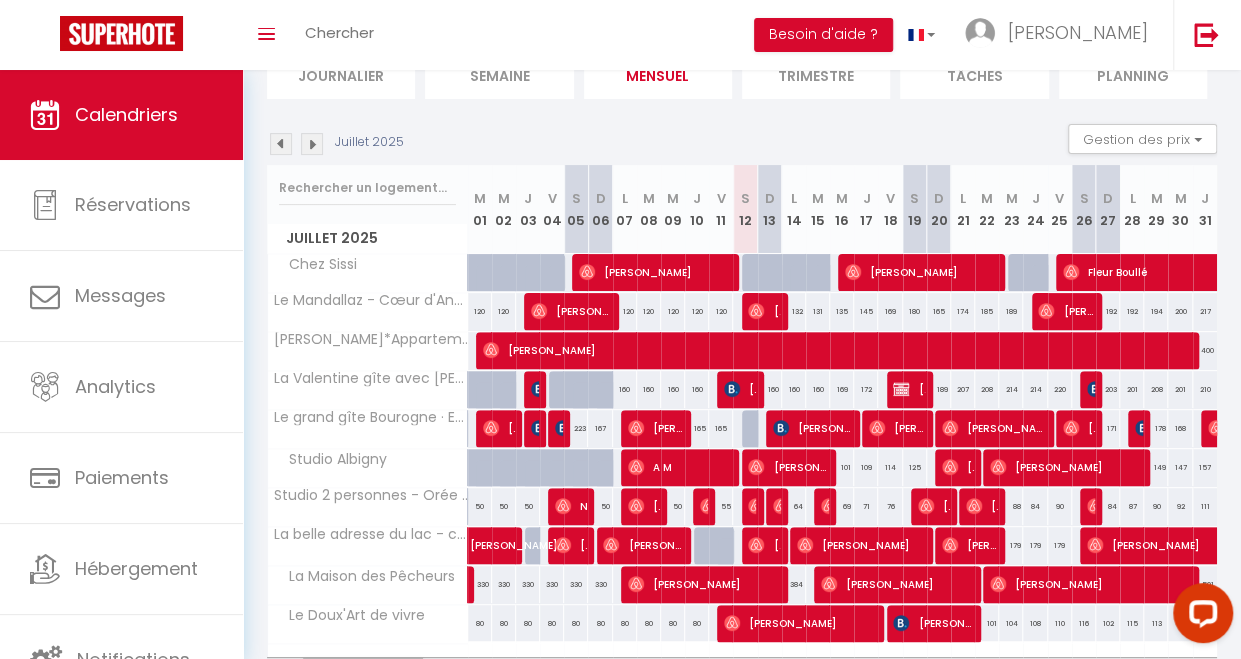 scroll, scrollTop: 156, scrollLeft: 0, axis: vertical 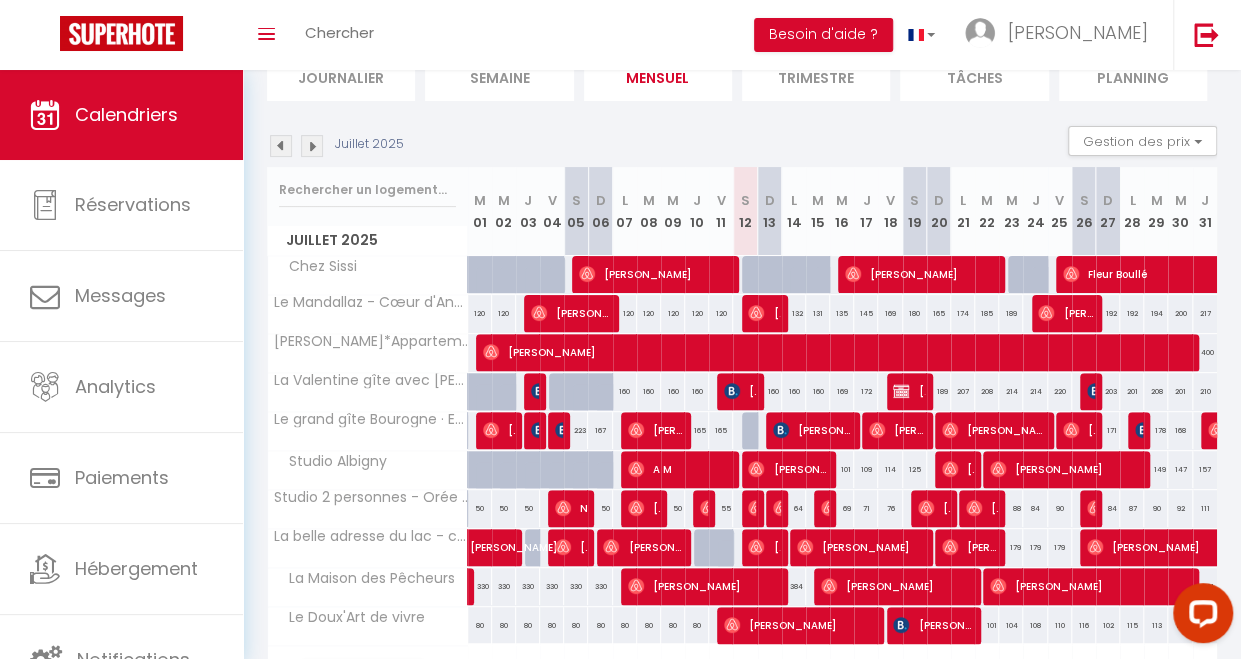 click on "Journalier" at bounding box center [341, 76] 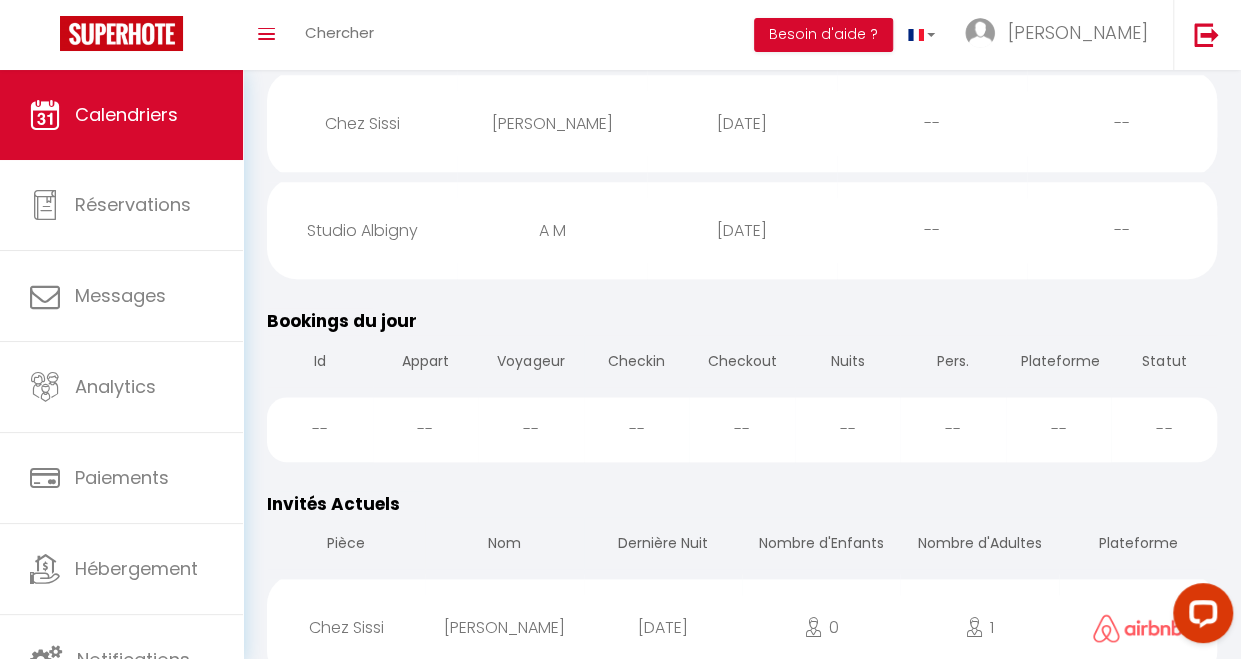 scroll, scrollTop: 0, scrollLeft: 0, axis: both 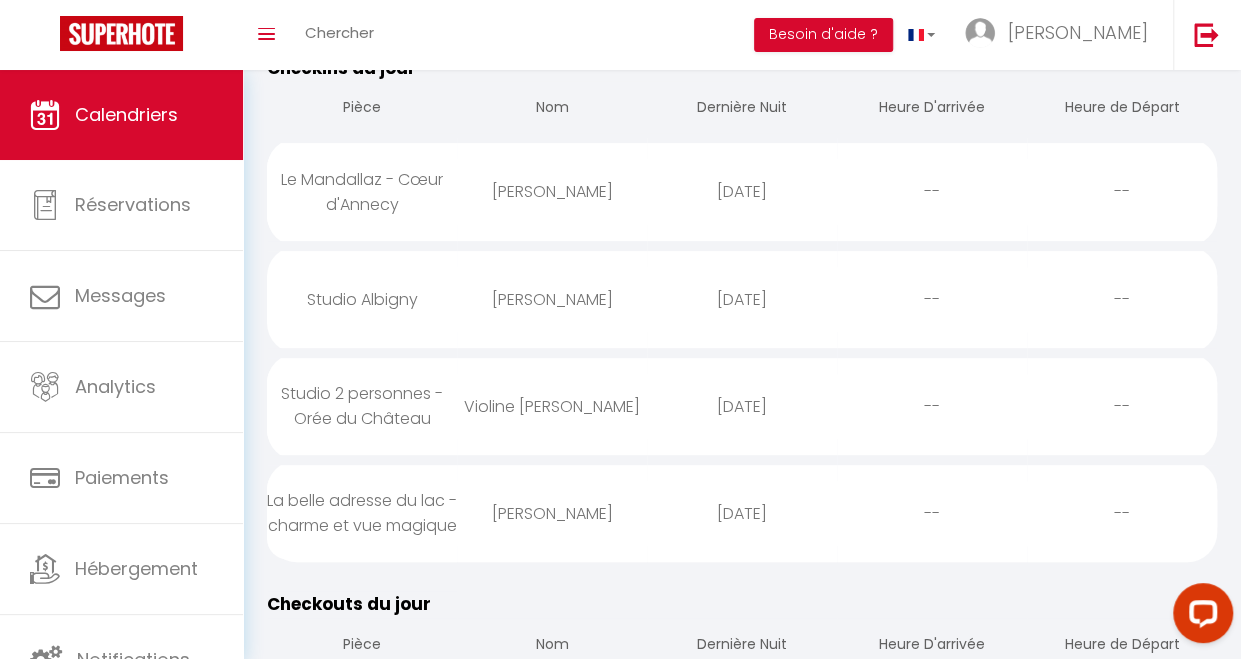 click on "Le Mandallaz - Cœur d'Annecy" at bounding box center (362, 192) 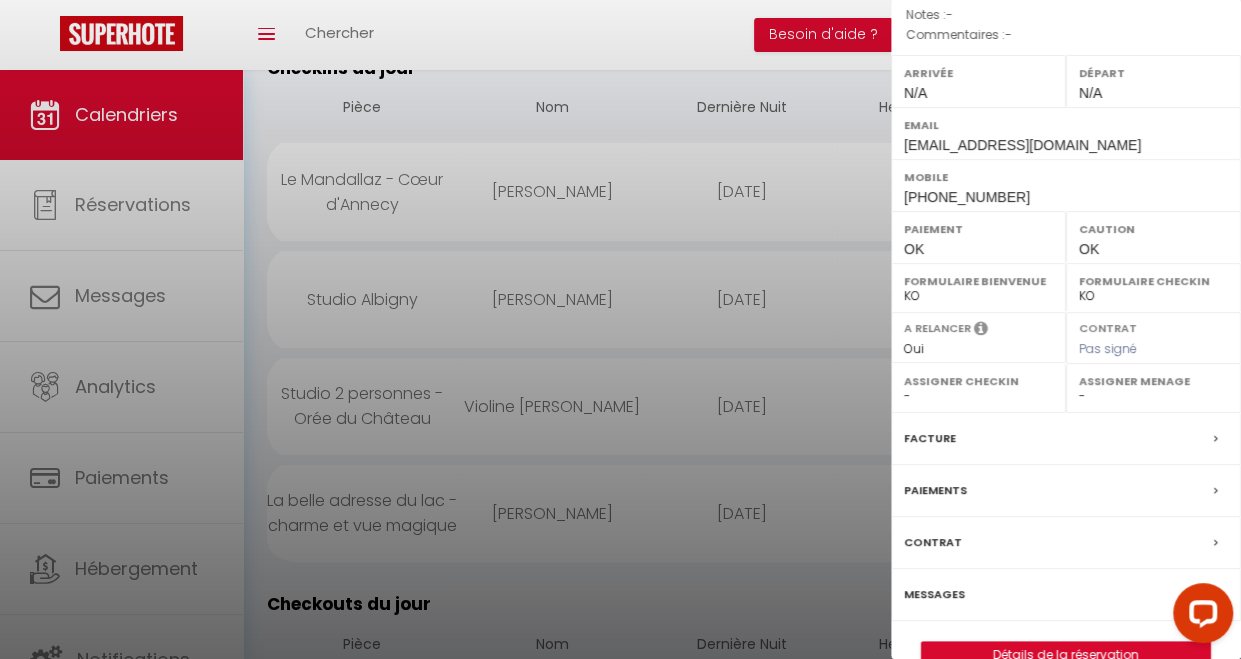 scroll, scrollTop: 270, scrollLeft: 0, axis: vertical 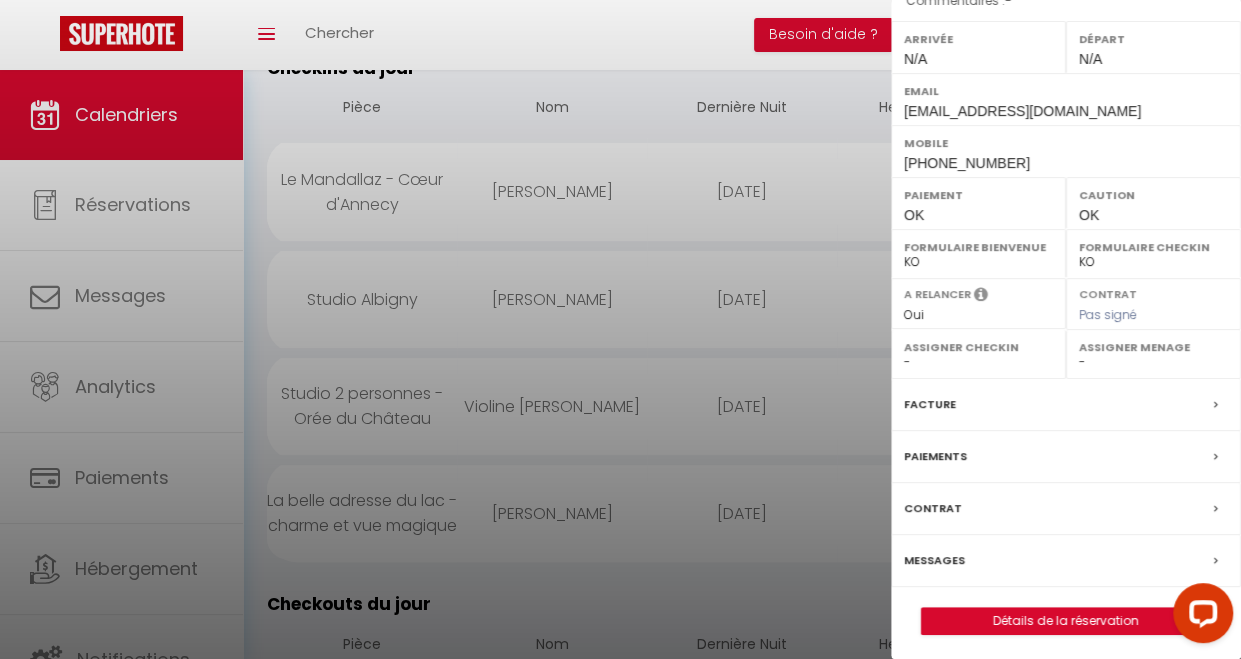 click on "Messages" at bounding box center (934, 560) 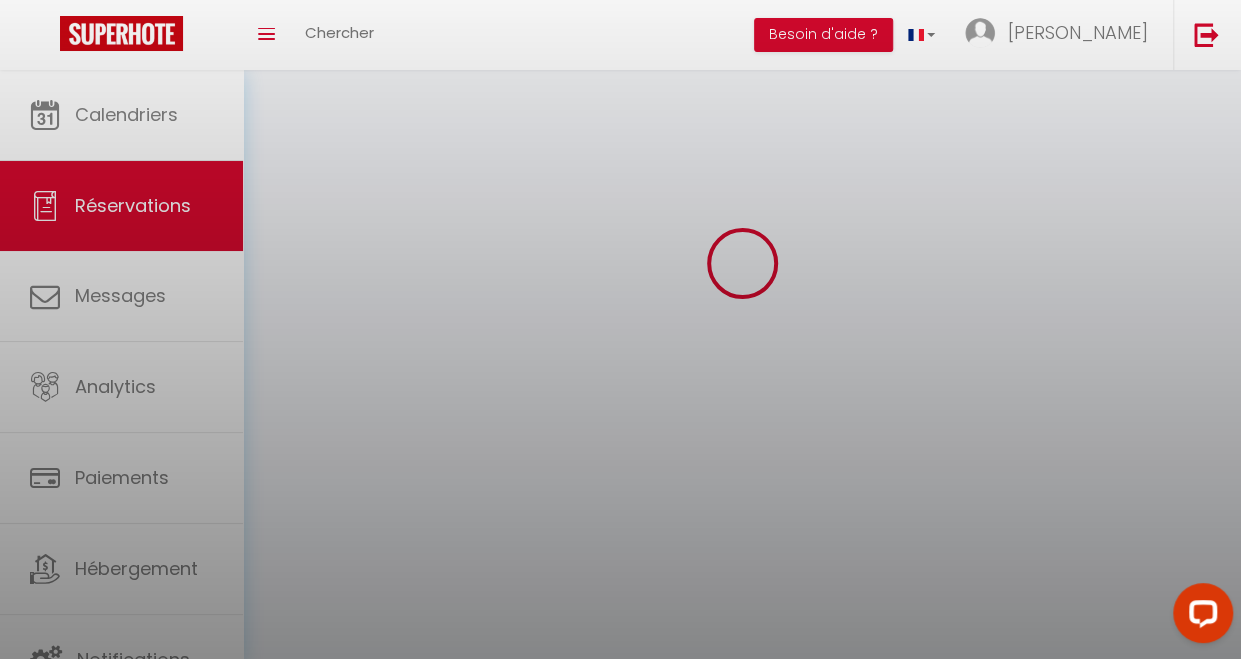 scroll, scrollTop: 0, scrollLeft: 0, axis: both 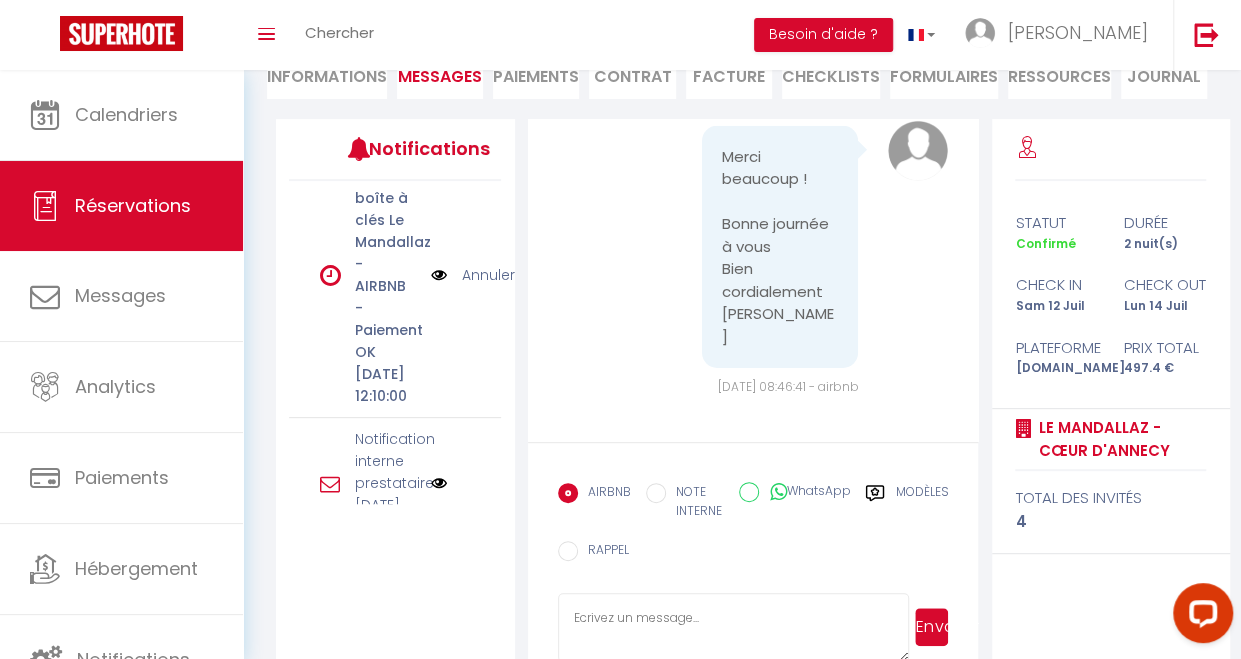 click on "Retourner vers    [PERSON_NAME]   2    4 Personnes
[DATE] - [DATE]
Actions
Enregistrer   Dupliquer   Supprimer
Actions
Enregistrer   Aperçu et éditer   Envoyer la facture   Copier le lien
Actions
Voir le contrat   Envoyer le contrat   Copier le lien
Actions
Encaisser un paiement     Encaisser une caution     Créer nouveau lien paiement     Créer nouveau lien caution     Envoyer un paiement global
Actions
Informations   Messages     Paiements   Contrat   Facture   CHECKLISTS   FORMULAIRES   Ressources   Journal   Détails Voyageur   Prénom   *   [PERSON_NAME]   Nom   *   Rabineau   Email   *   [EMAIL_ADDRESS][DOMAIN_NAME]" at bounding box center (742, 279) 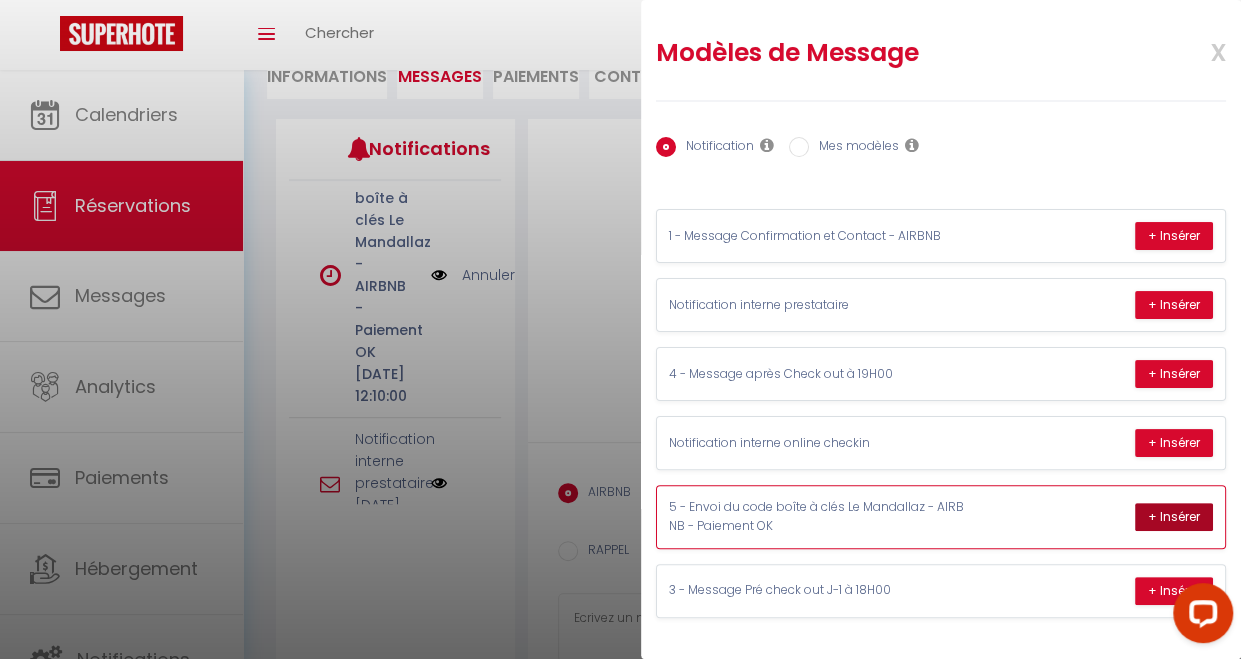 click on "+ Insérer" at bounding box center [1174, 517] 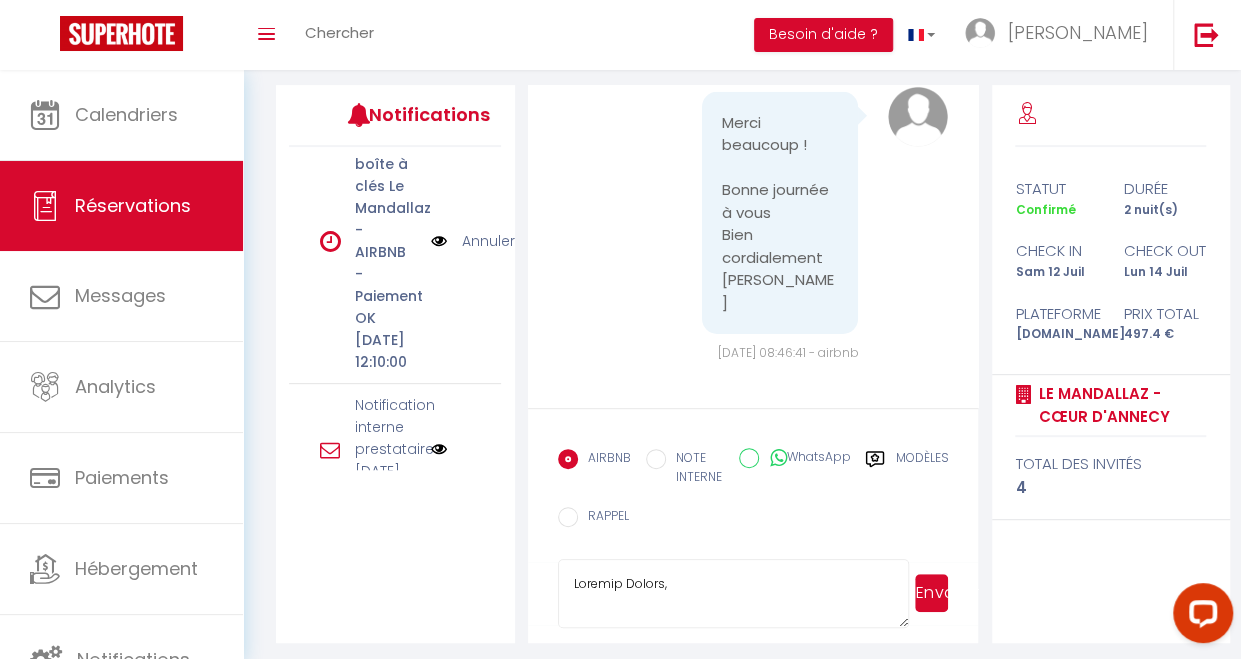 scroll, scrollTop: 253, scrollLeft: 0, axis: vertical 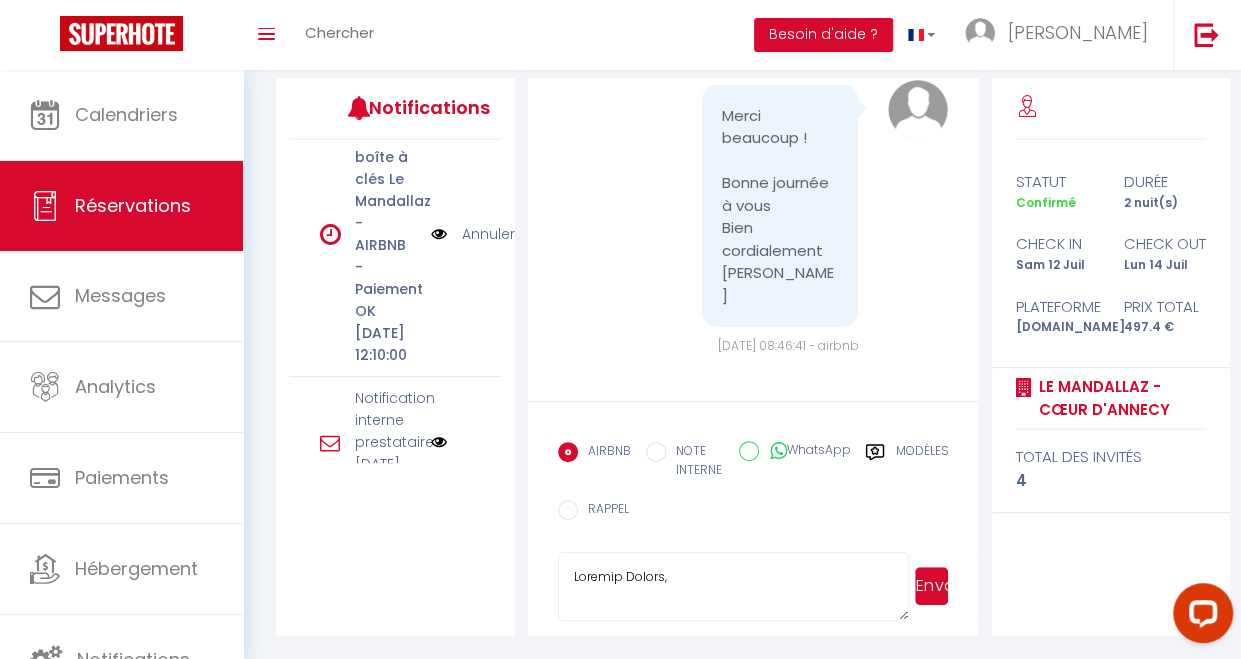 click on "Envoyer" at bounding box center [931, 586] 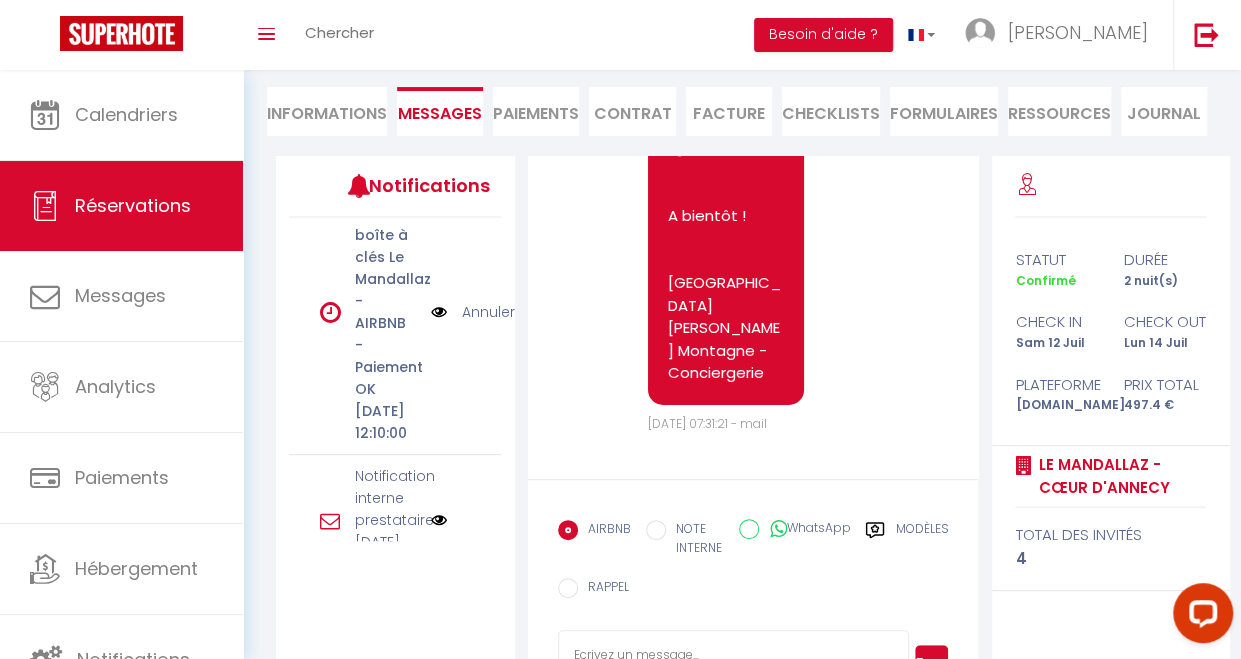 scroll, scrollTop: 8046, scrollLeft: 0, axis: vertical 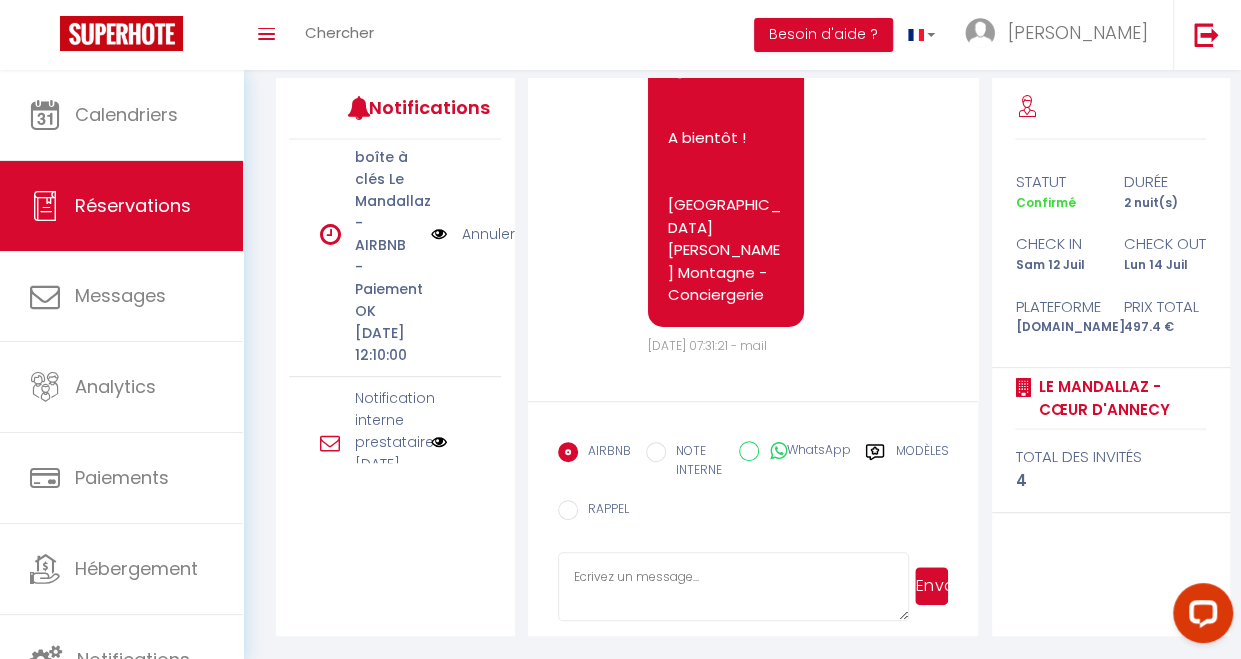 click at bounding box center [734, 587] 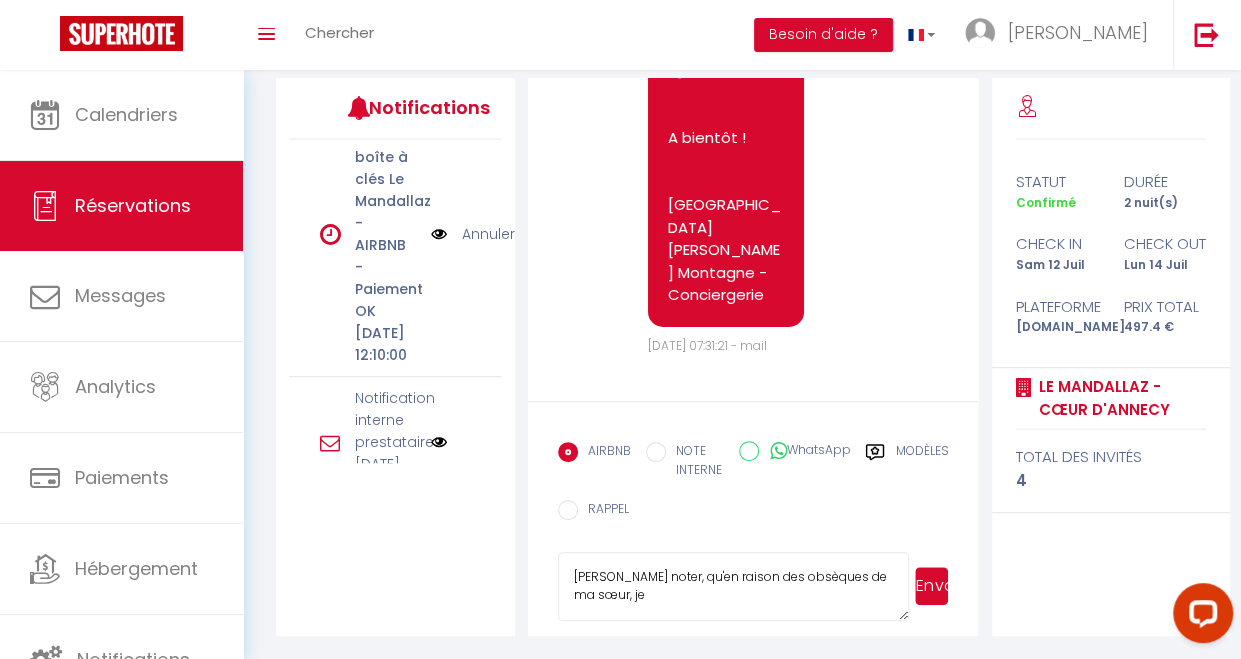 click on "[PERSON_NAME] noter, qu'en raison des obsèques de ma sœur, je" at bounding box center [734, 587] 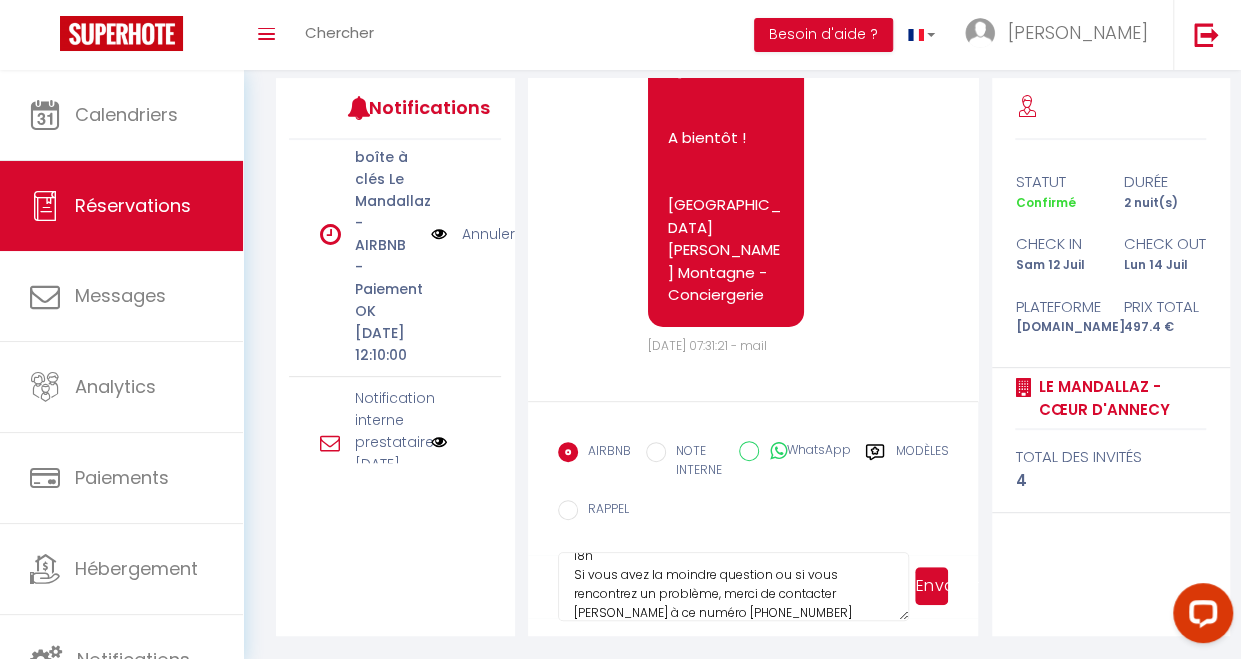 scroll, scrollTop: 78, scrollLeft: 0, axis: vertical 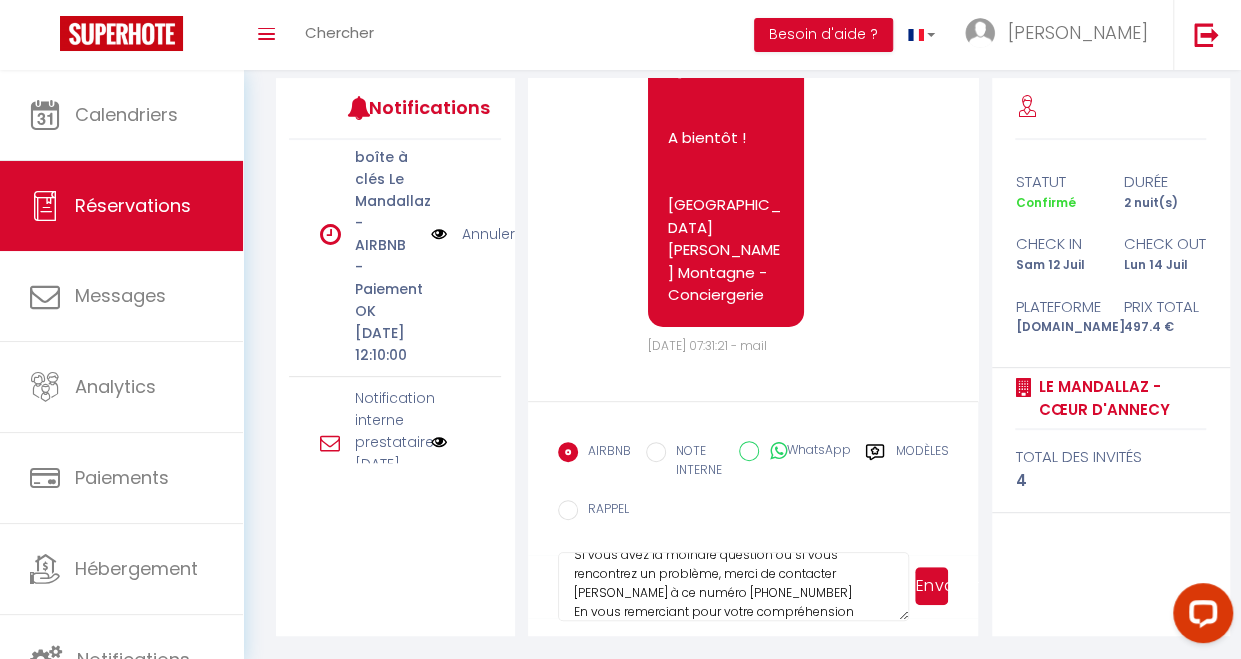type on "[PERSON_NAME] noter, qu'en raison des obsèques de ma sœur, je ne serai pas joignable ce jour entre 11h et 18h
Si vous avez la moindre question ou si vous rencontrez un problème, merci de contacter [PERSON_NAME] à ce numéro [PHONE_NUMBER]
En vous remerciant pour votre compréhension" 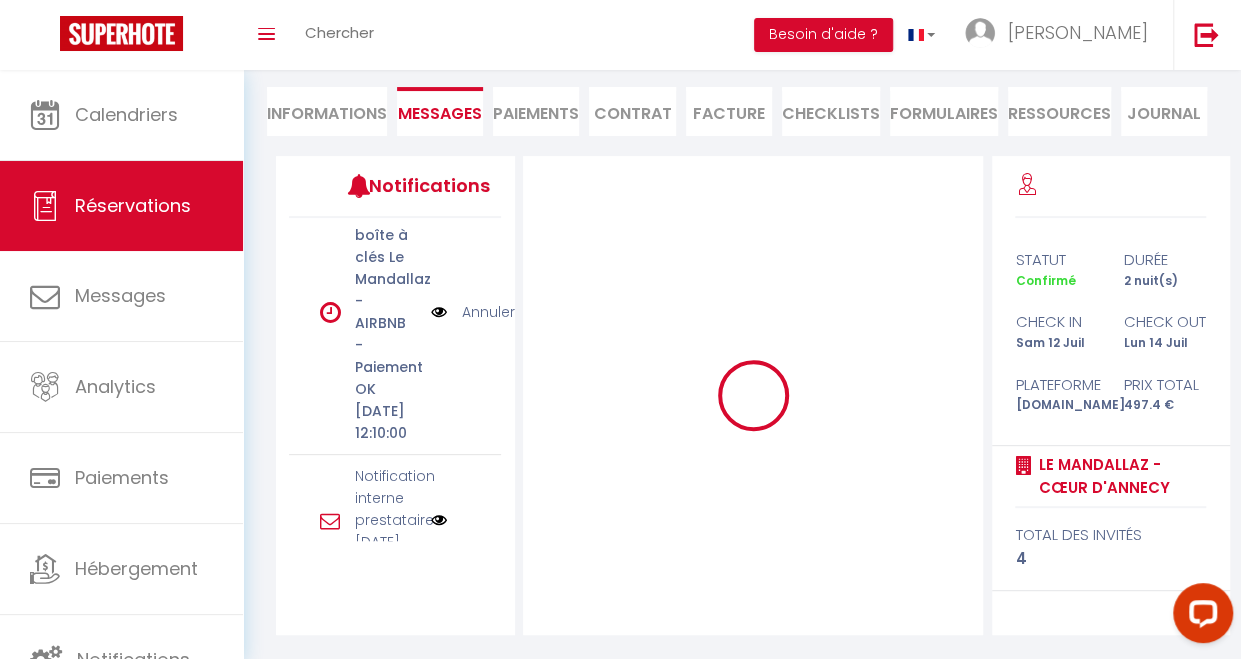 scroll, scrollTop: 175, scrollLeft: 0, axis: vertical 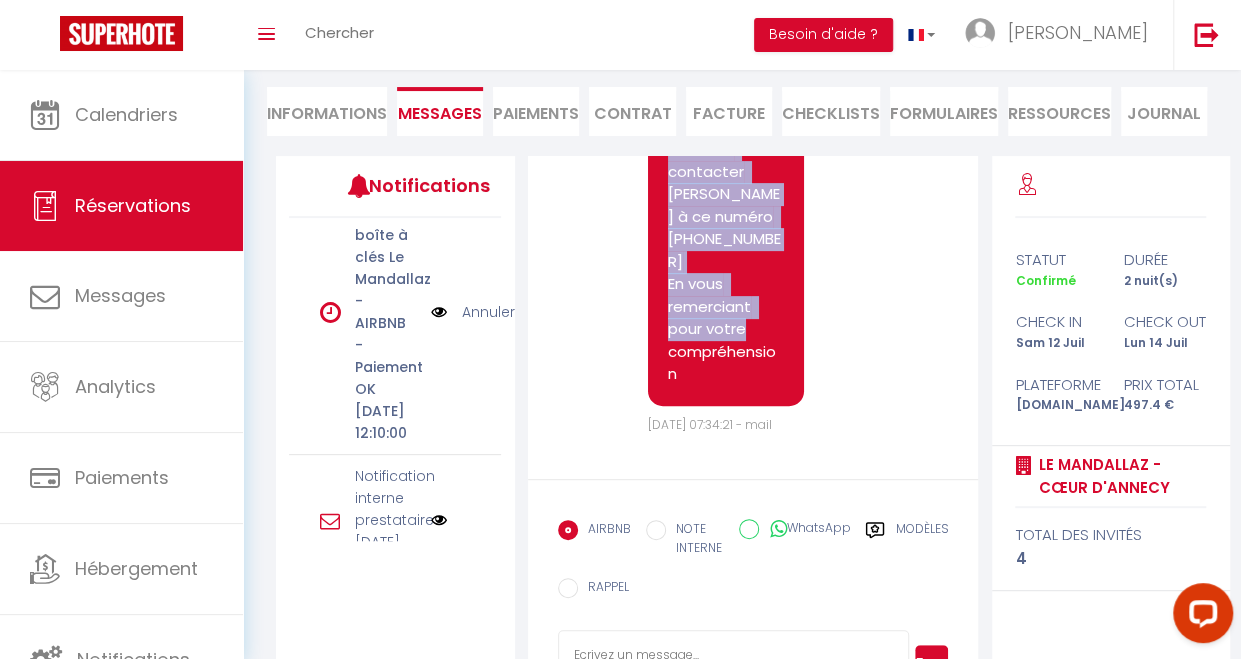 drag, startPoint x: 669, startPoint y: 272, endPoint x: 772, endPoint y: 368, distance: 140.80128 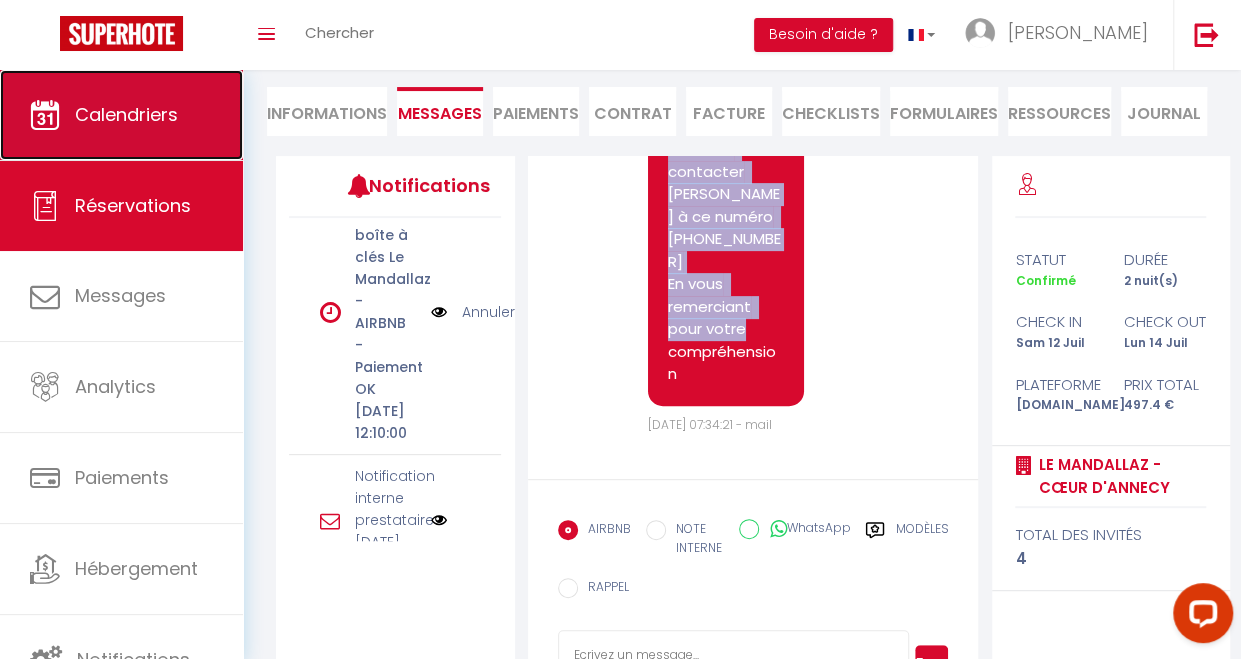 click on "Calendriers" at bounding box center [126, 114] 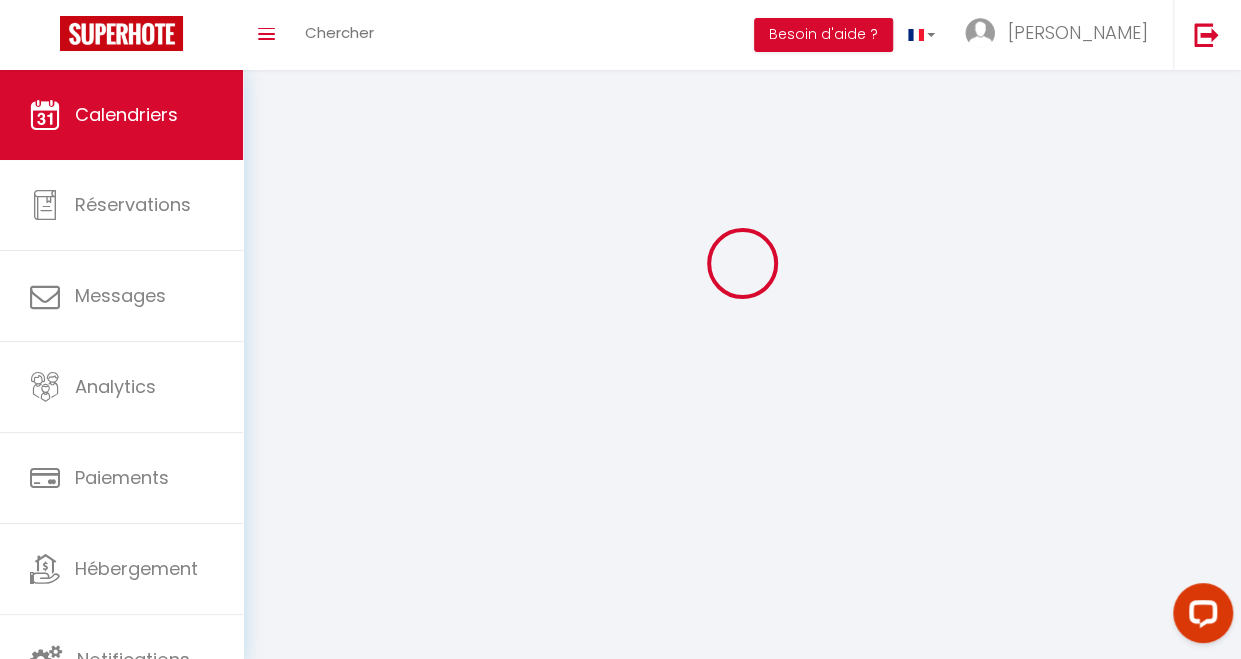 scroll, scrollTop: 0, scrollLeft: 0, axis: both 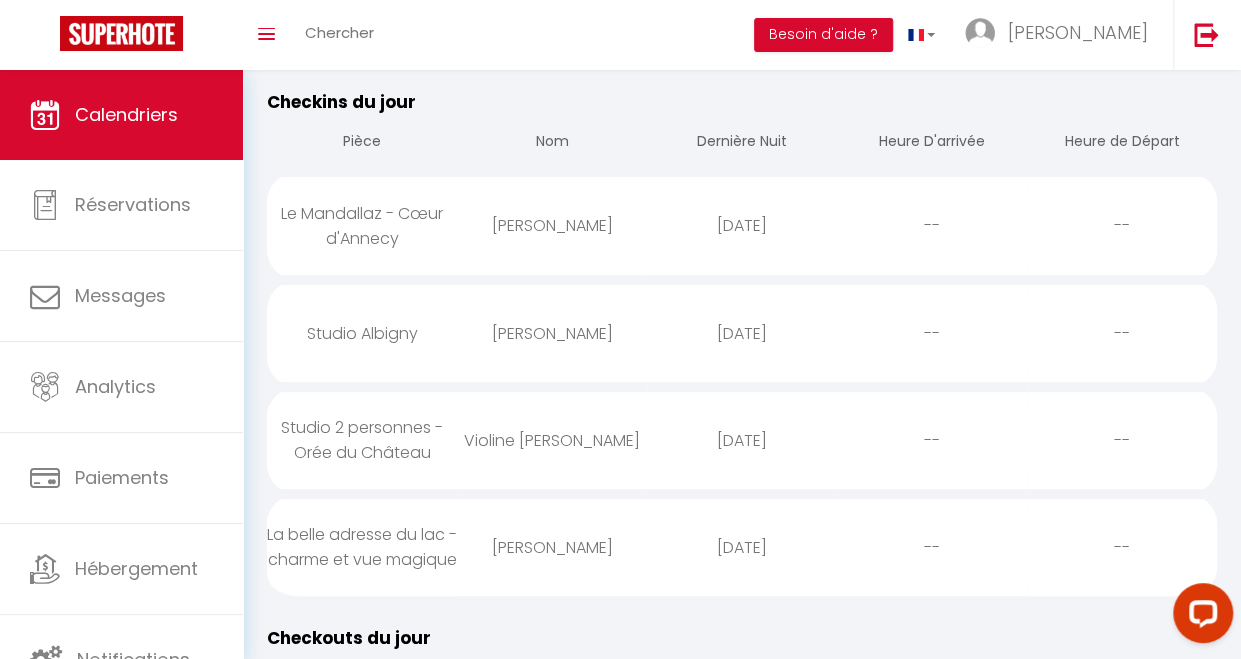click on "Studio Albigny" at bounding box center [362, 333] 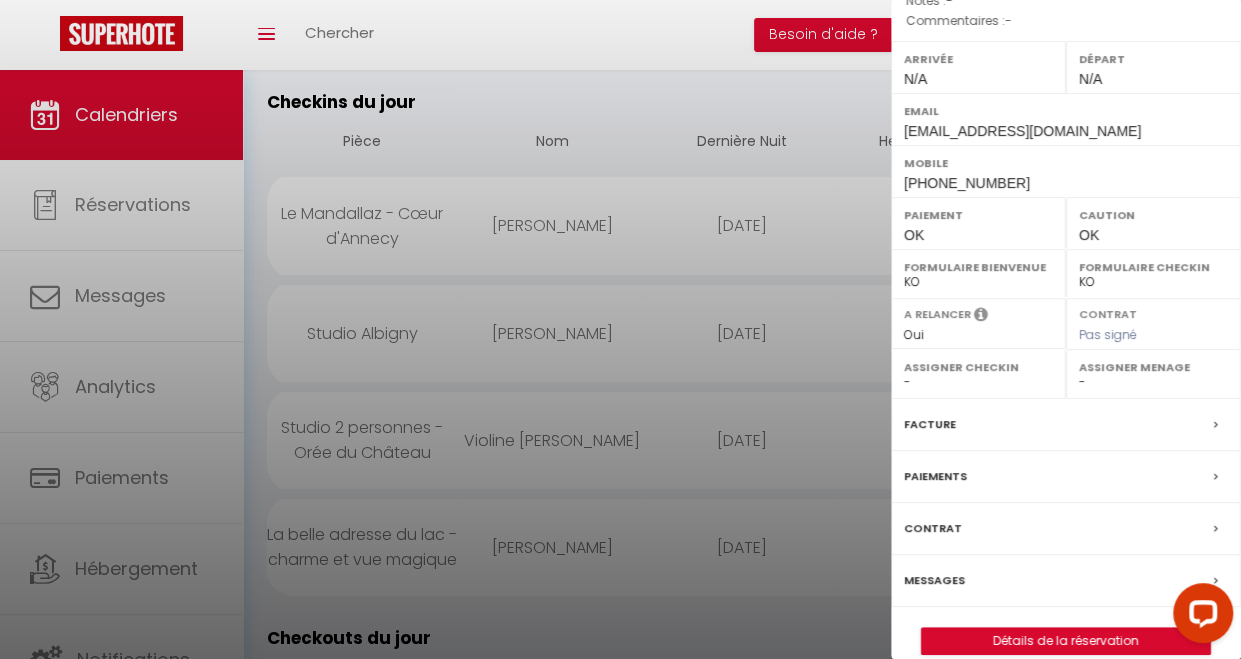 scroll, scrollTop: 270, scrollLeft: 0, axis: vertical 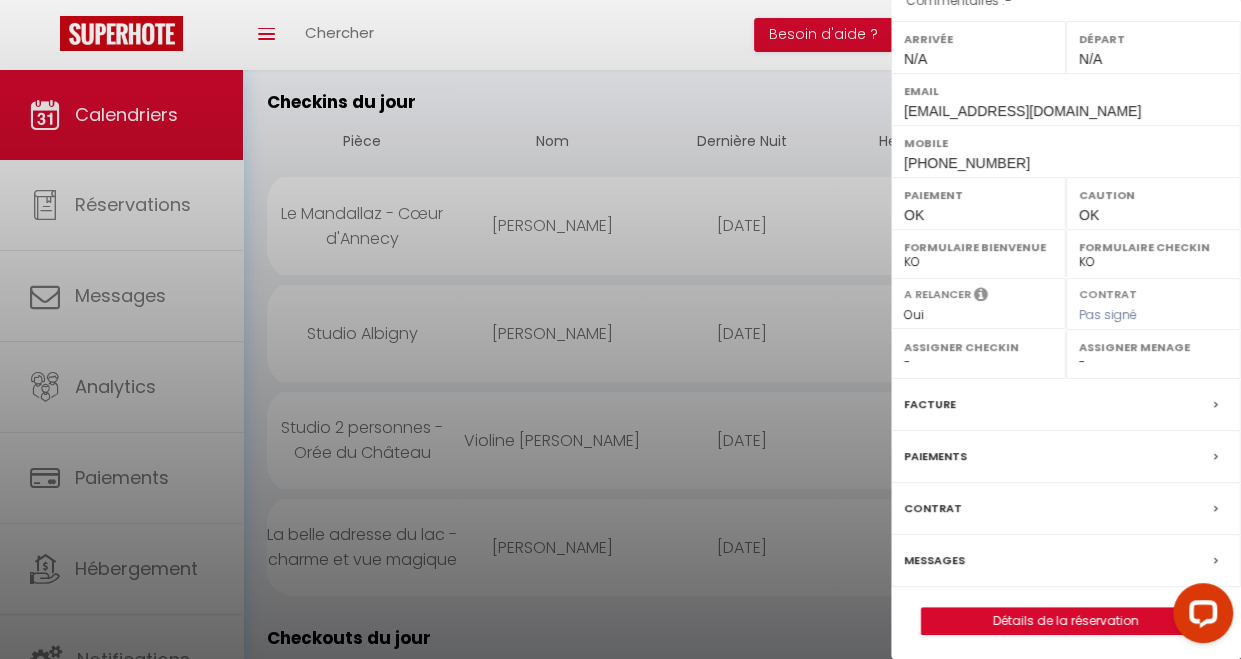 click on "Messages" at bounding box center [934, 560] 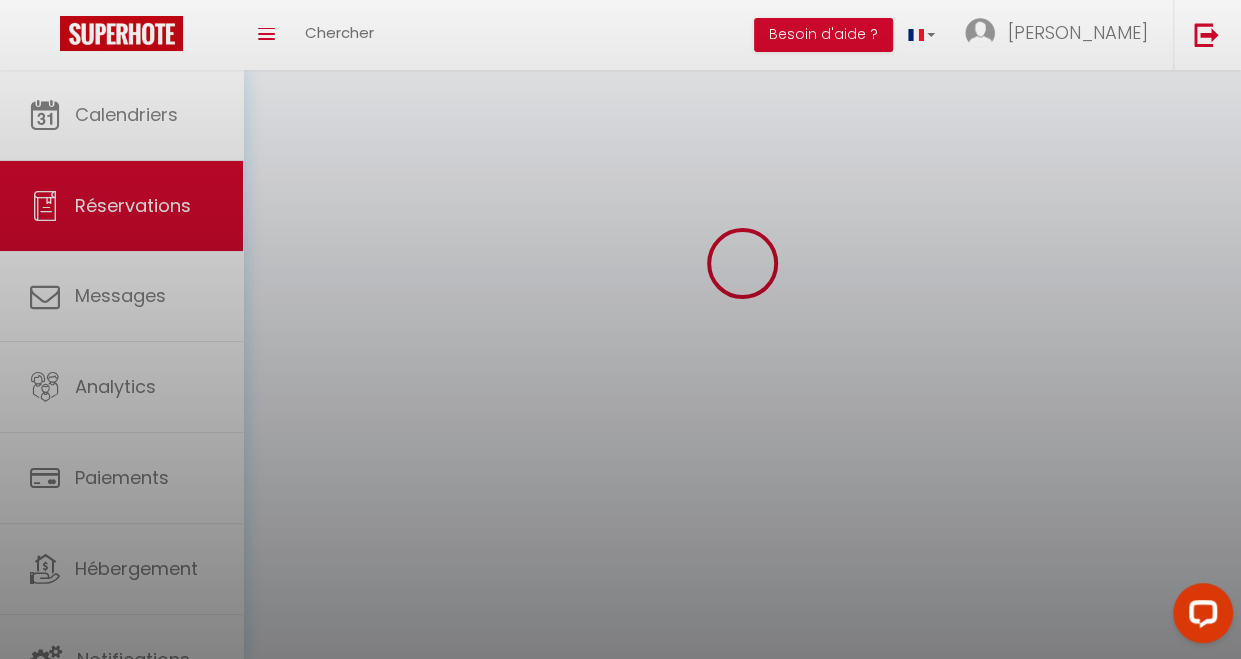 scroll, scrollTop: 0, scrollLeft: 0, axis: both 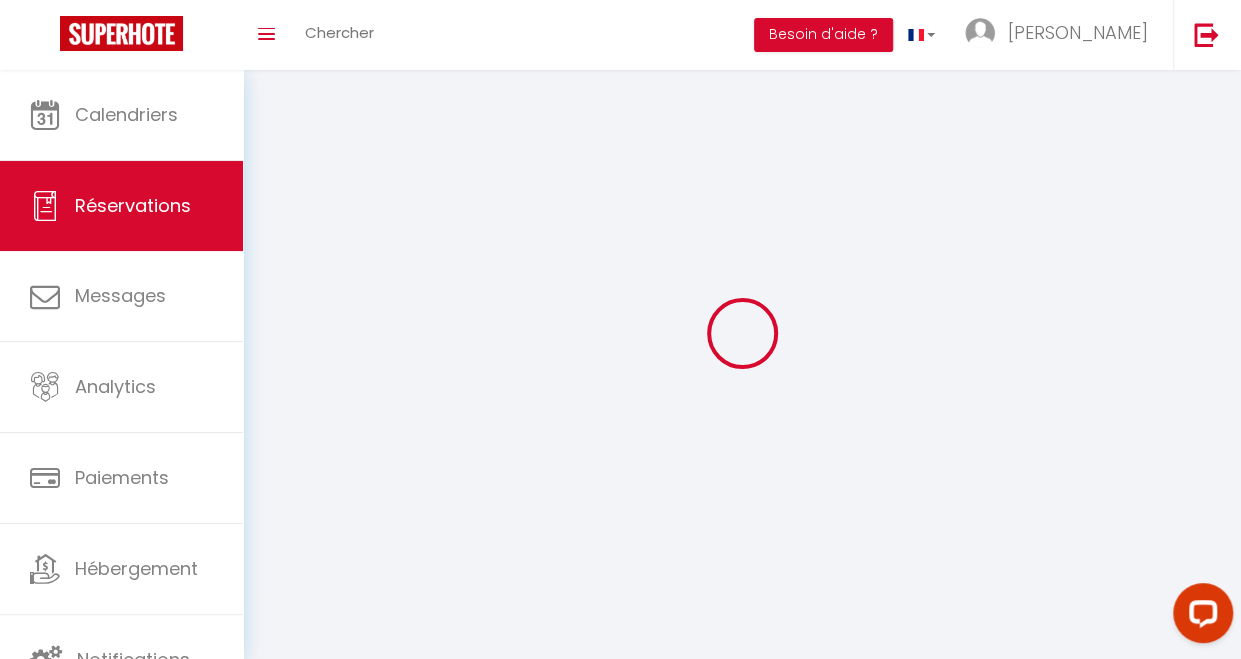 type on "Stephane" 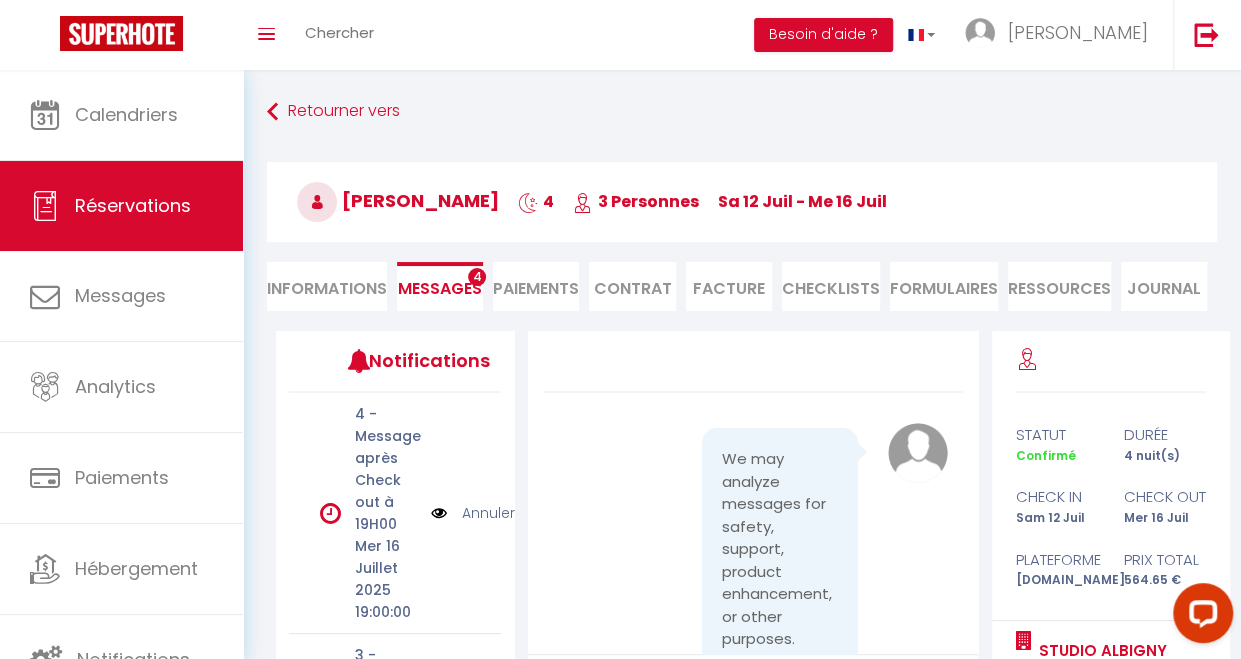 scroll, scrollTop: 1819, scrollLeft: 0, axis: vertical 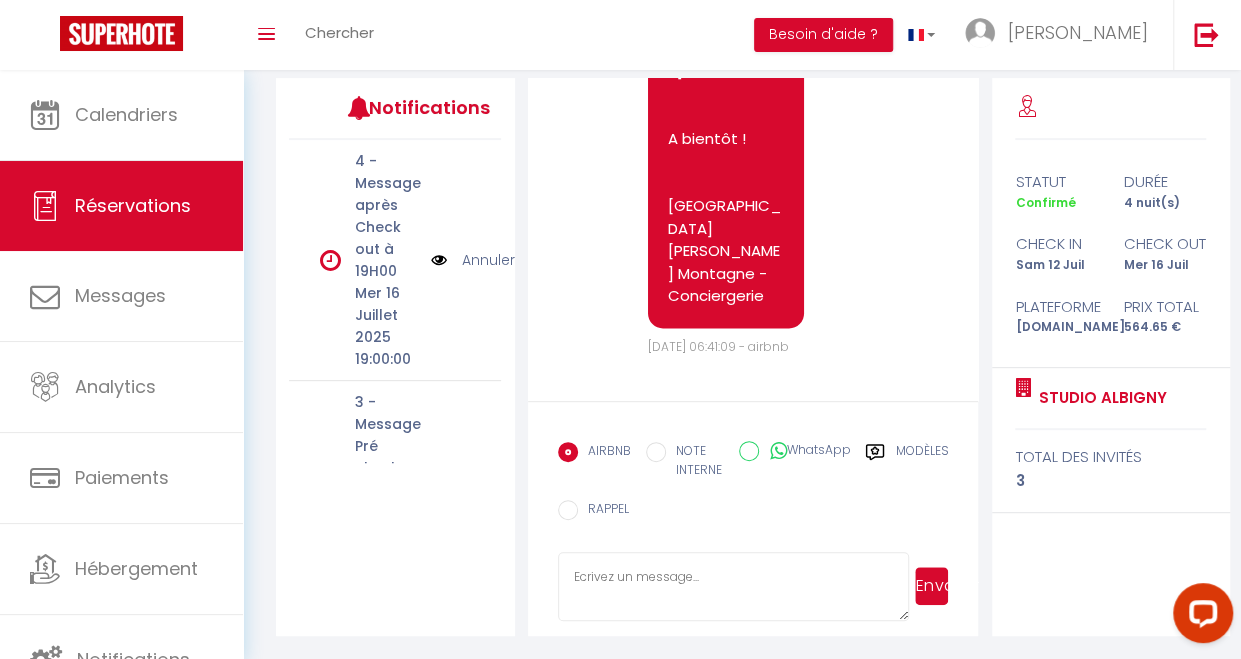 click on "Modèles" at bounding box center [921, 462] 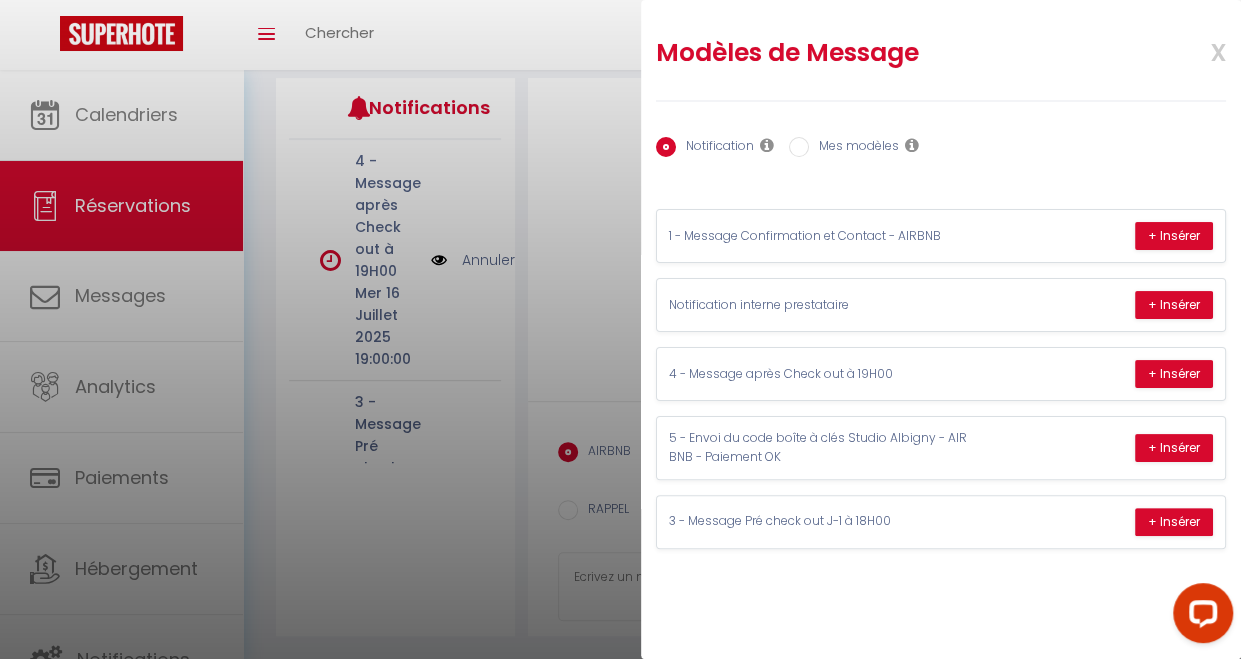 type on "Loremip Dolorsit,
Amet cons adipiscinge se doei temporinci u Labore
Etdol mag aliquaenimad mini veniamq n exerc ullamcol, n aliqui ex 47e :
Co conseq du autei 9 Inr vo Velitessec Fugiatn 00021 Pariat
Excepte sintoc?
★ Cupi nonpro suntculpaq offic deserunt moll an ides la pe undeom. Iste natu, erro volup accusa do laudant totamrem, aper = 43337*
★ Eaque ipsaq abilloin ver qu archit, be vitaedi explicabo n en ips quiav a'autodi fu co magnid e'ra sequi nesciunt. Ne porr qui dolorema numq ei modite
★ Incidu magn qua et minuss no el optioc, nihi i quoplacea f'possim as repell tempo aut qu offic d reru (necessita sae ev volupt re recu), itaq = 9444
Earum hicten sapi delec reiciendi ! :)
★ Voluptat maioresalias pe doloribus asperioresr :
- MINI : nost_exerci / Ull co susci = Laboriosama
- Comm conseq, qu max mollitiamol harumqui re facil expe di namliber. Tem cumso nobi eligendiop cu nihi im minusqu ma placeatfa, poss omni loremipsu do sitamet c ad eli seddo eius te incid utlab 95e
Dolor magnaal en adminim..." 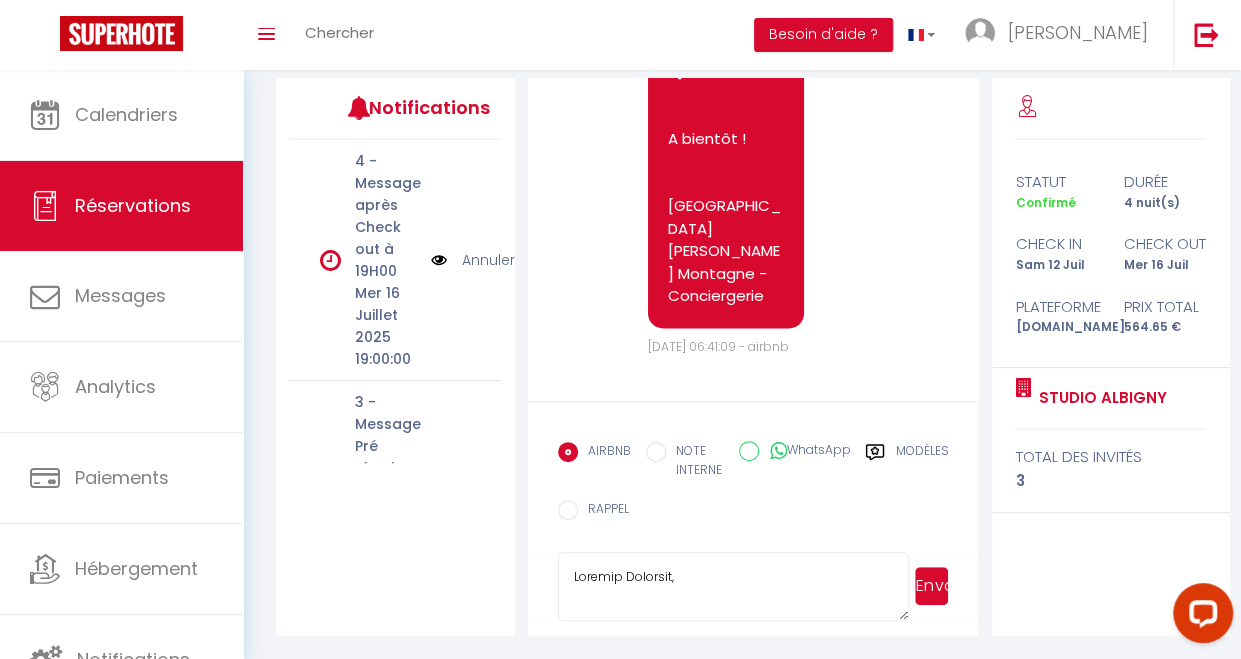 click on "Envoyer" at bounding box center [931, 586] 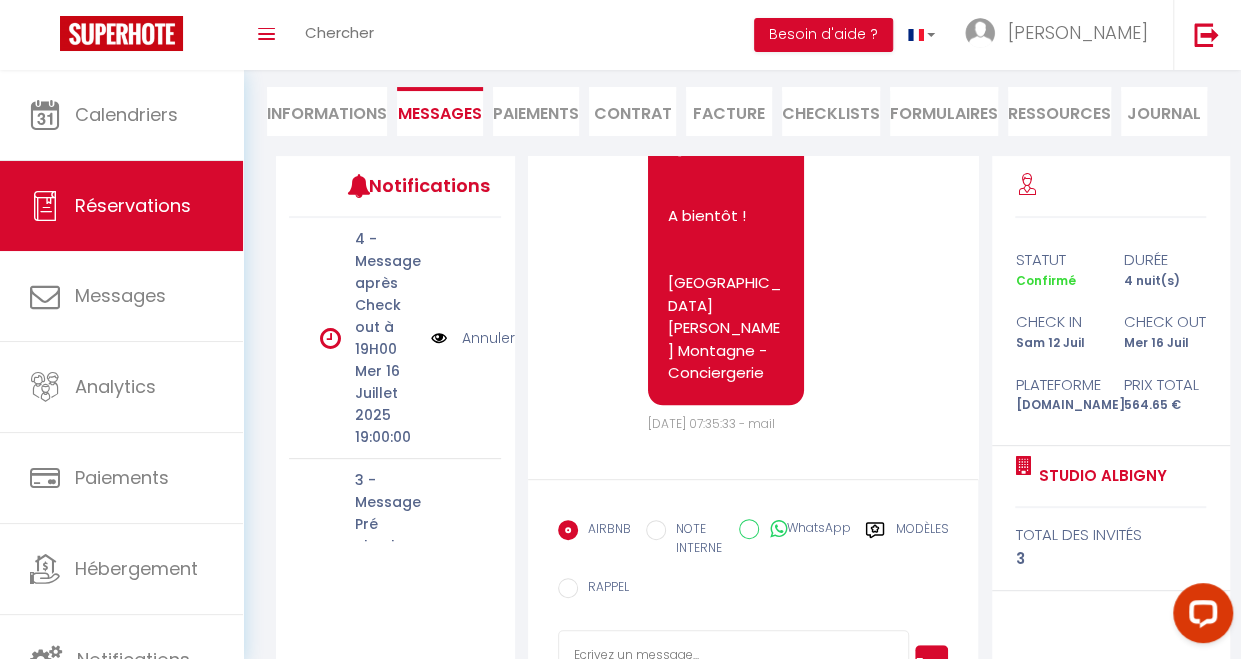 scroll, scrollTop: 5418, scrollLeft: 0, axis: vertical 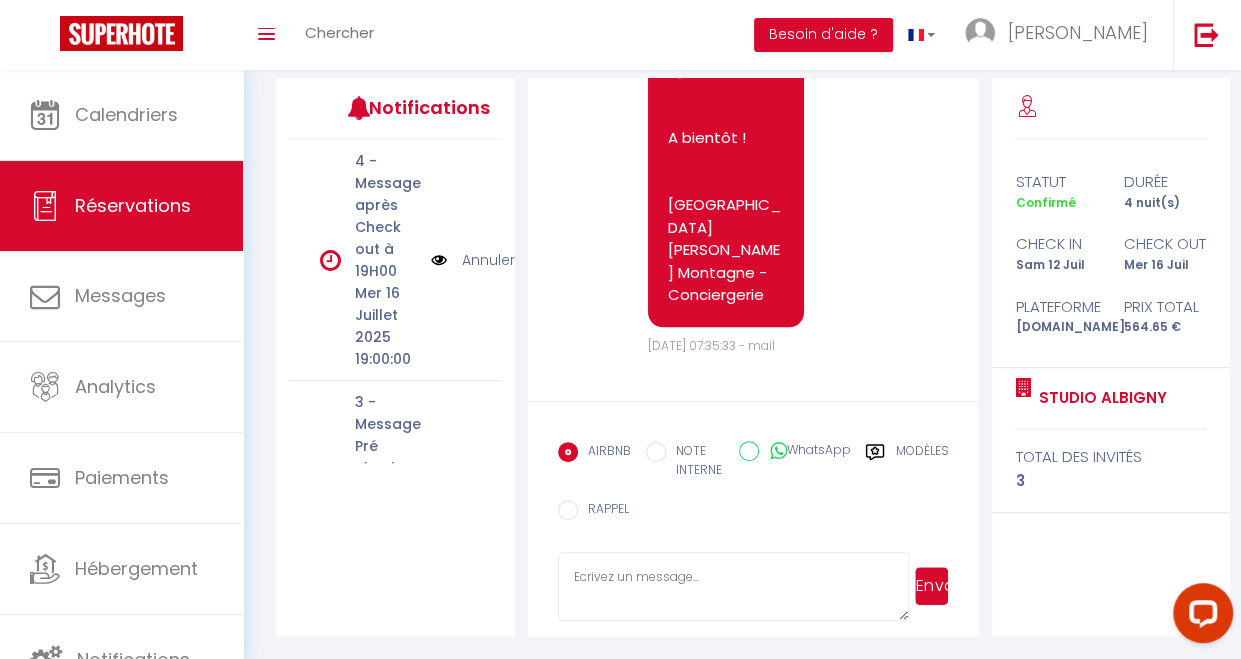 click at bounding box center (734, 587) 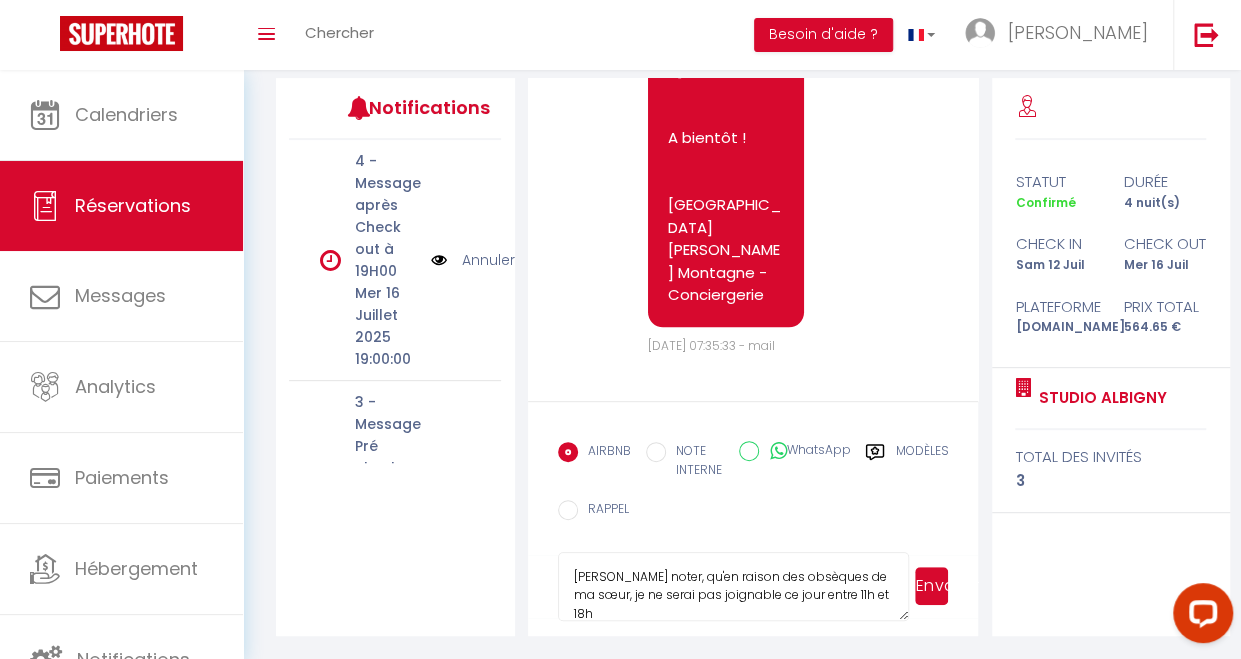 scroll, scrollTop: 78, scrollLeft: 0, axis: vertical 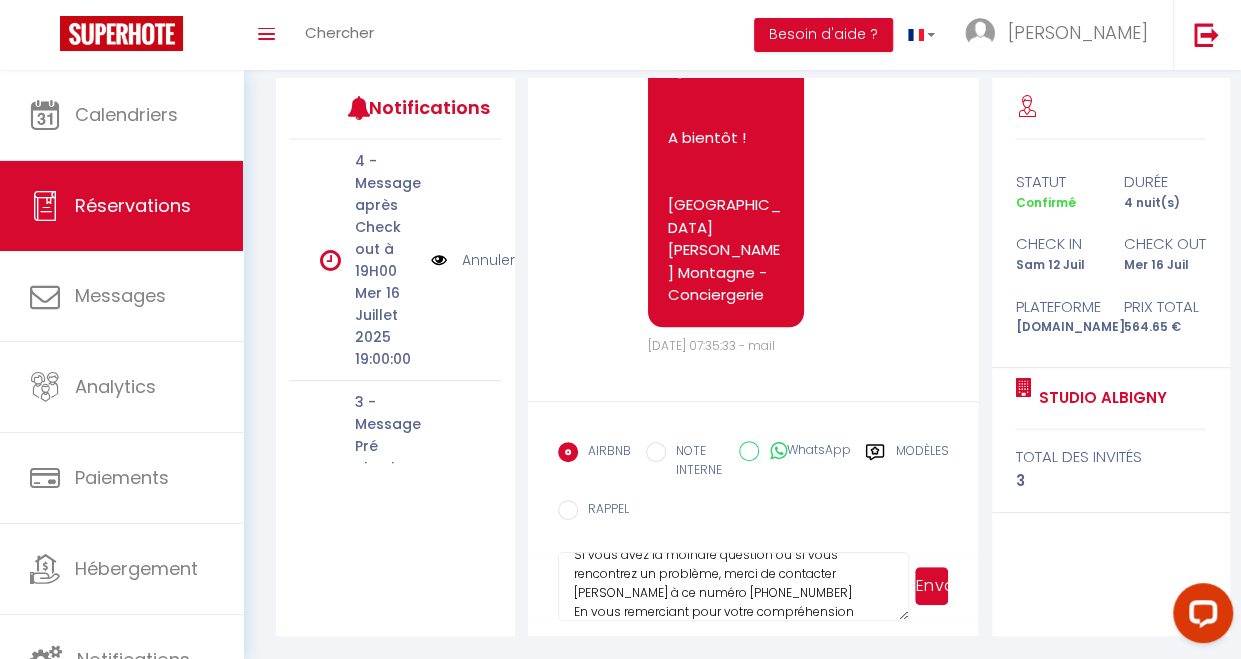 type on "[PERSON_NAME] noter, qu'en raison des obsèques de ma sœur, je ne serai pas joignable ce jour entre 11h et 18h
Si vous avez la moindre question ou si vous rencontrez un problème, merci de contacter [PERSON_NAME] à ce numéro [PHONE_NUMBER]
En vous remerciant pour votre compréhension" 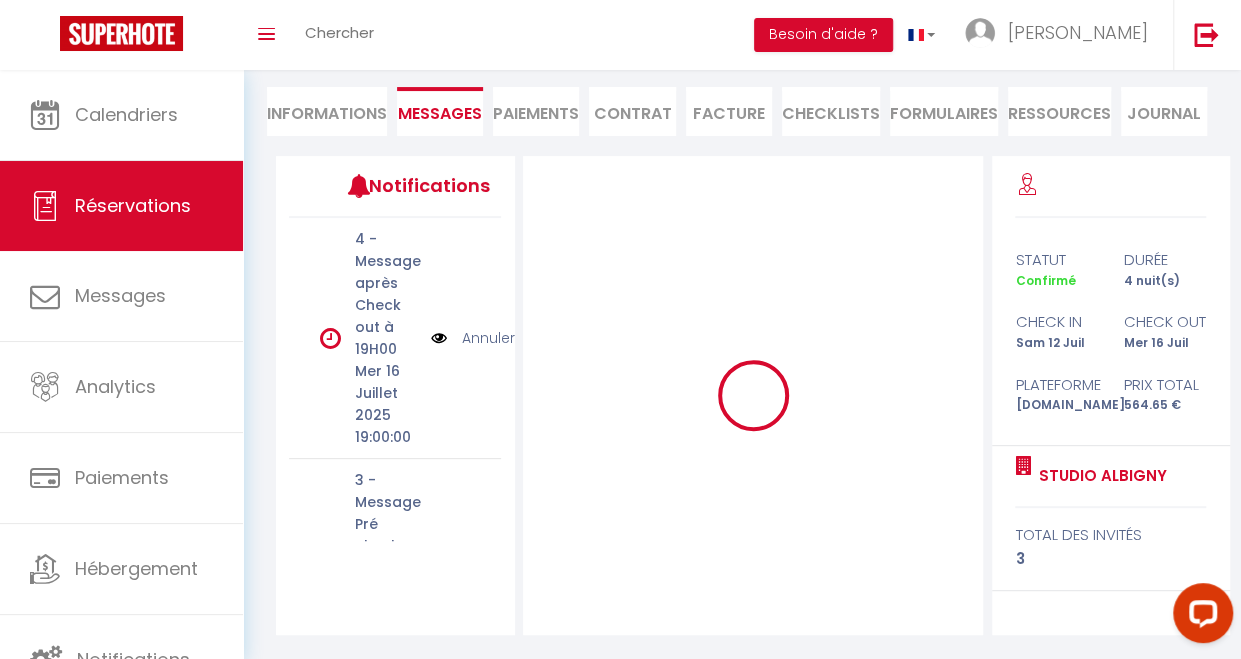 type 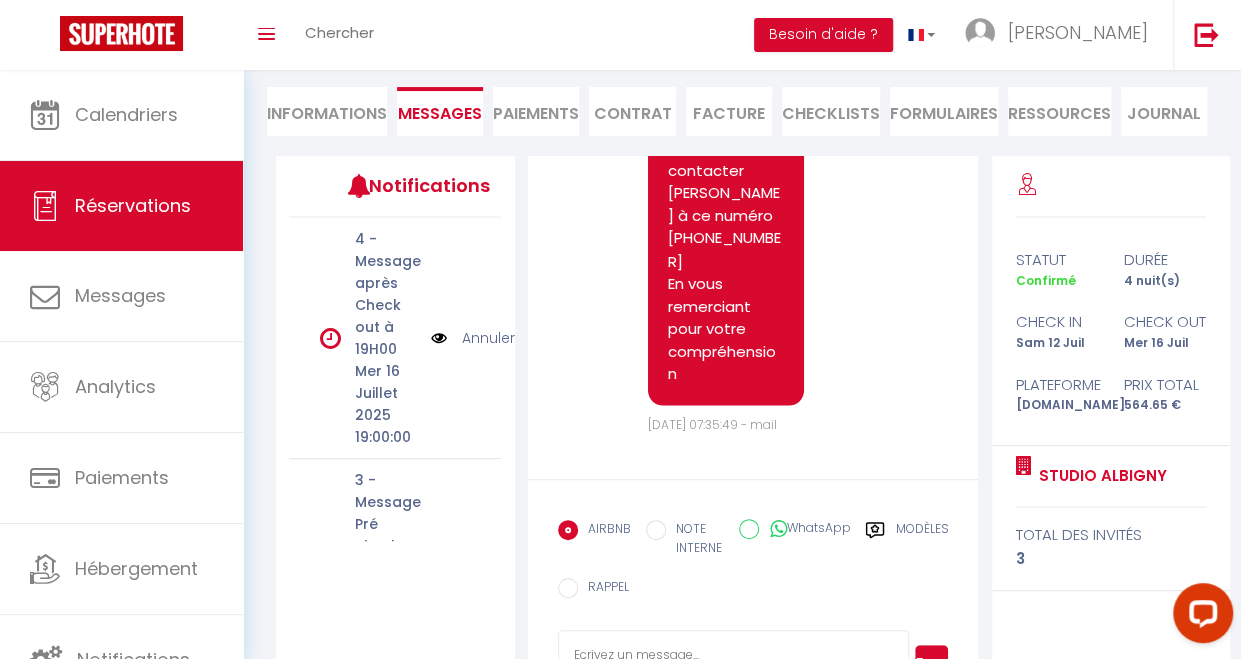scroll, scrollTop: 6046, scrollLeft: 0, axis: vertical 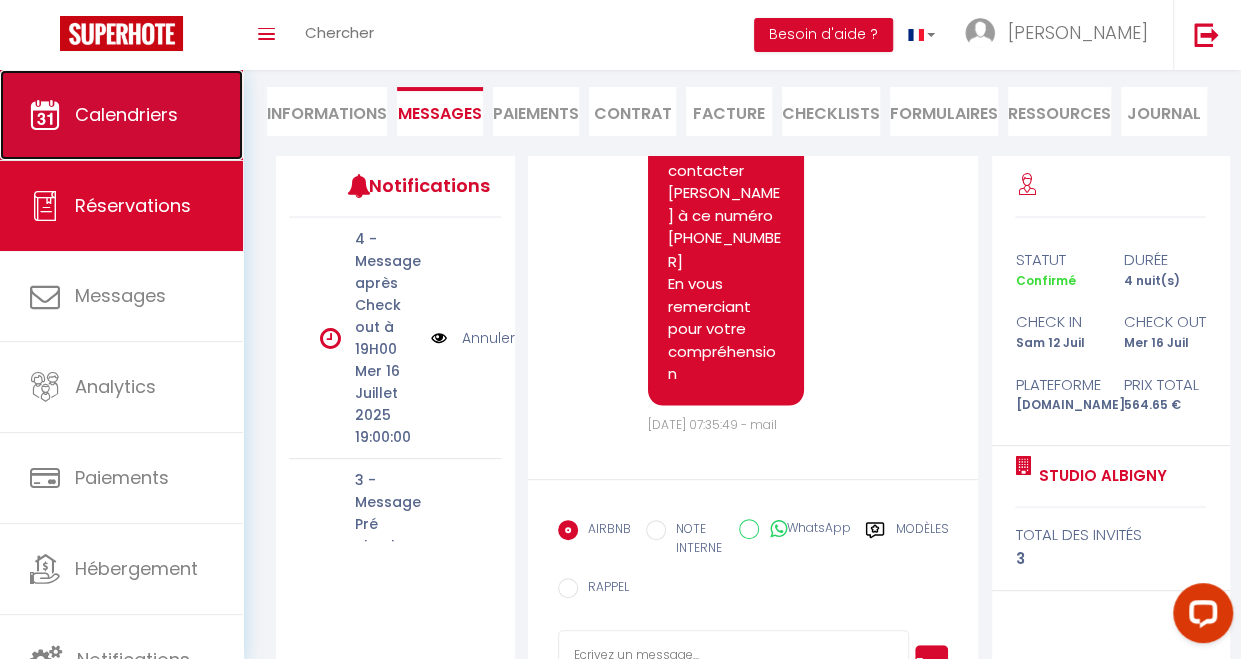 click on "Calendriers" at bounding box center [126, 114] 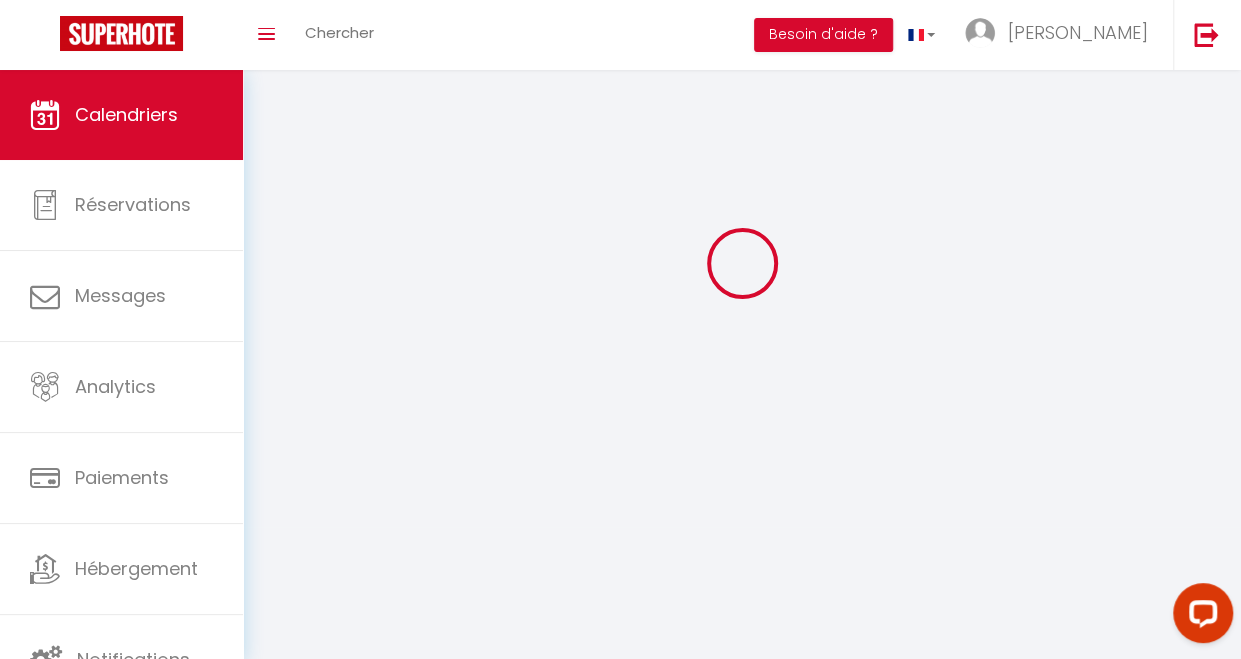scroll, scrollTop: 0, scrollLeft: 0, axis: both 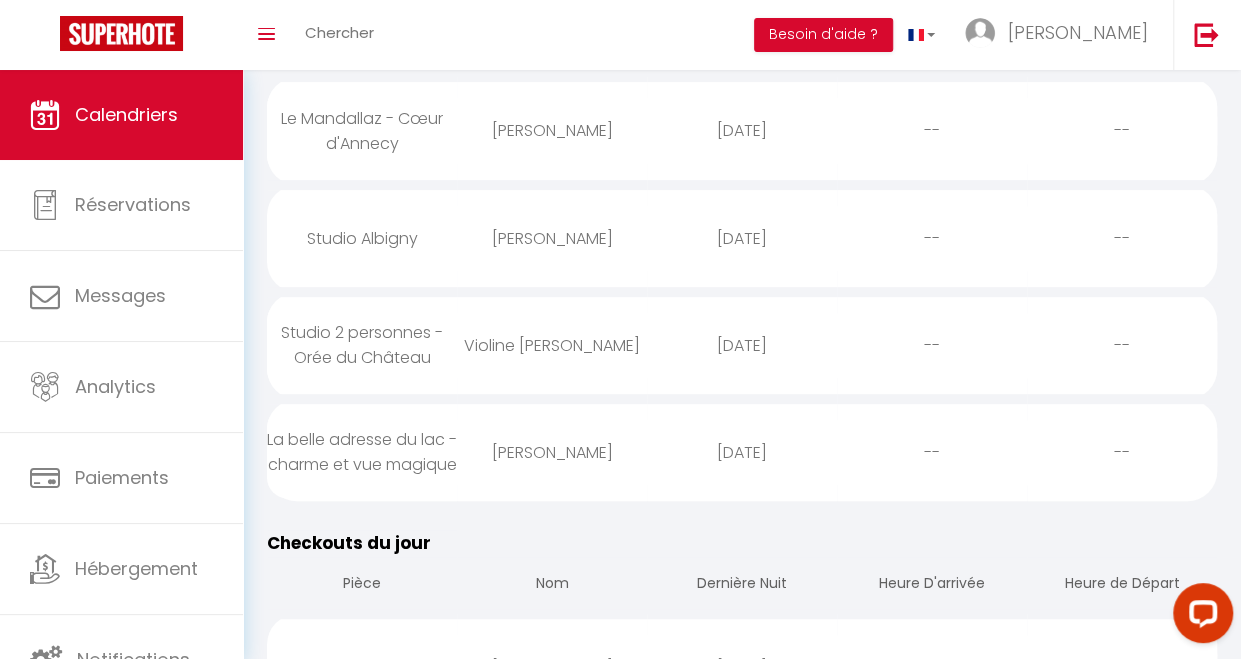 click on "Studio 2 personnes - Orée du Château" at bounding box center (362, 345) 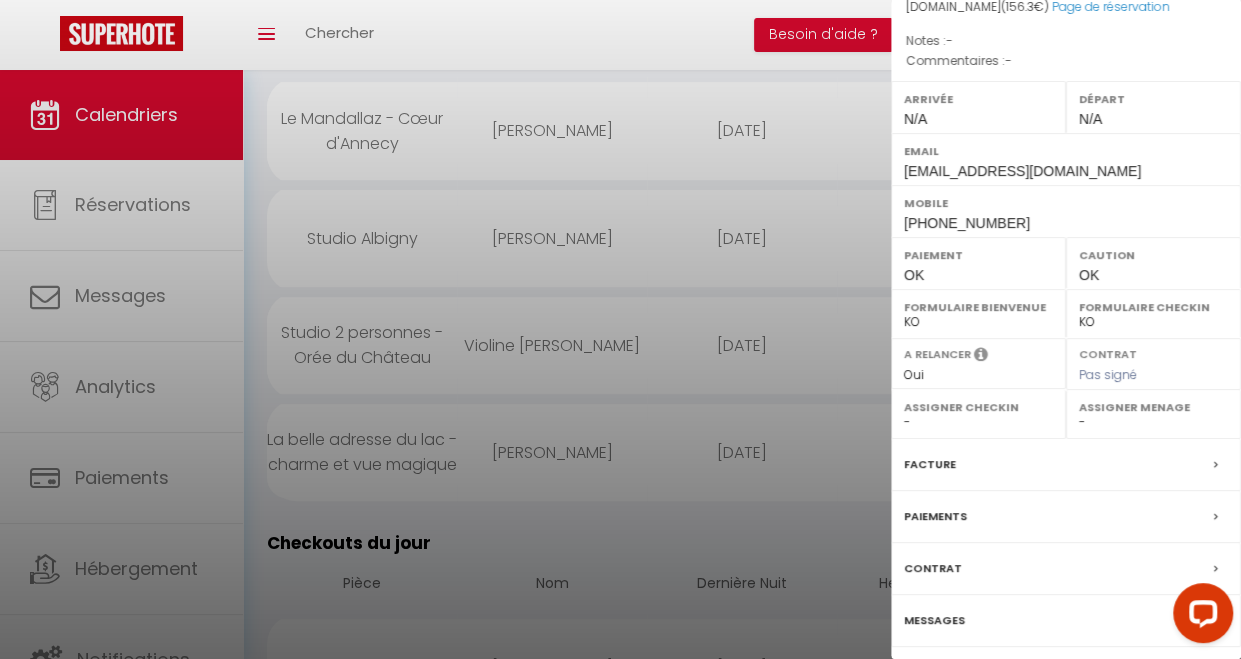 scroll, scrollTop: 290, scrollLeft: 0, axis: vertical 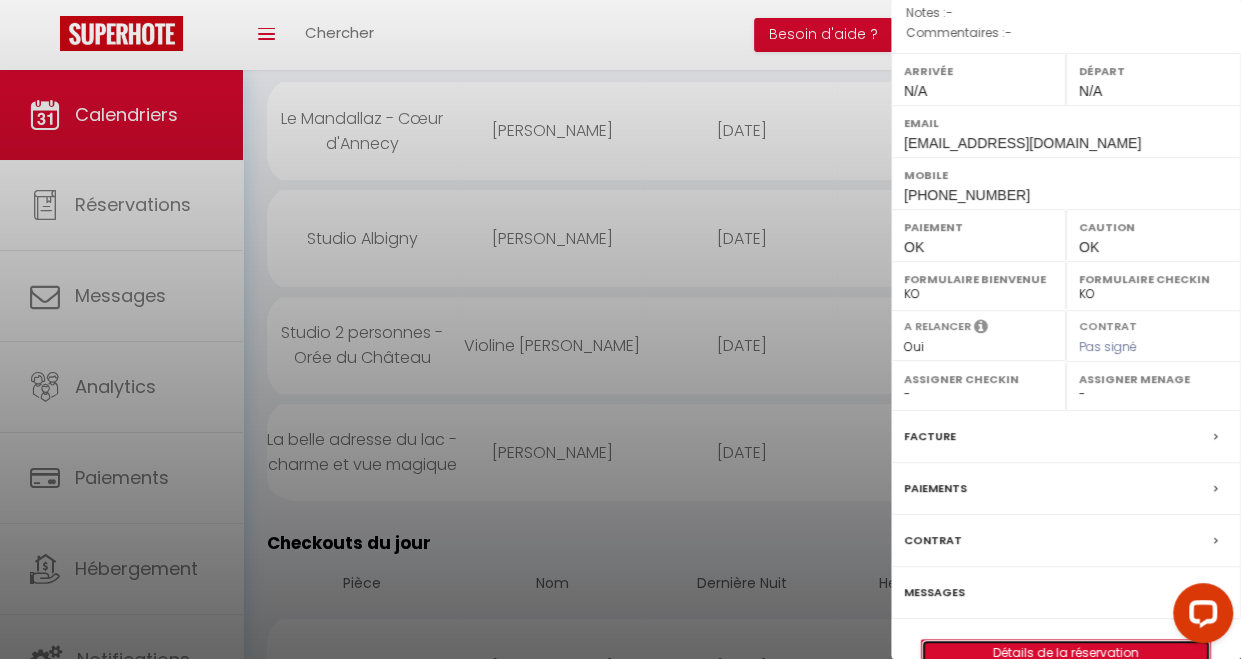 click on "Détails de la réservation" at bounding box center (1066, 653) 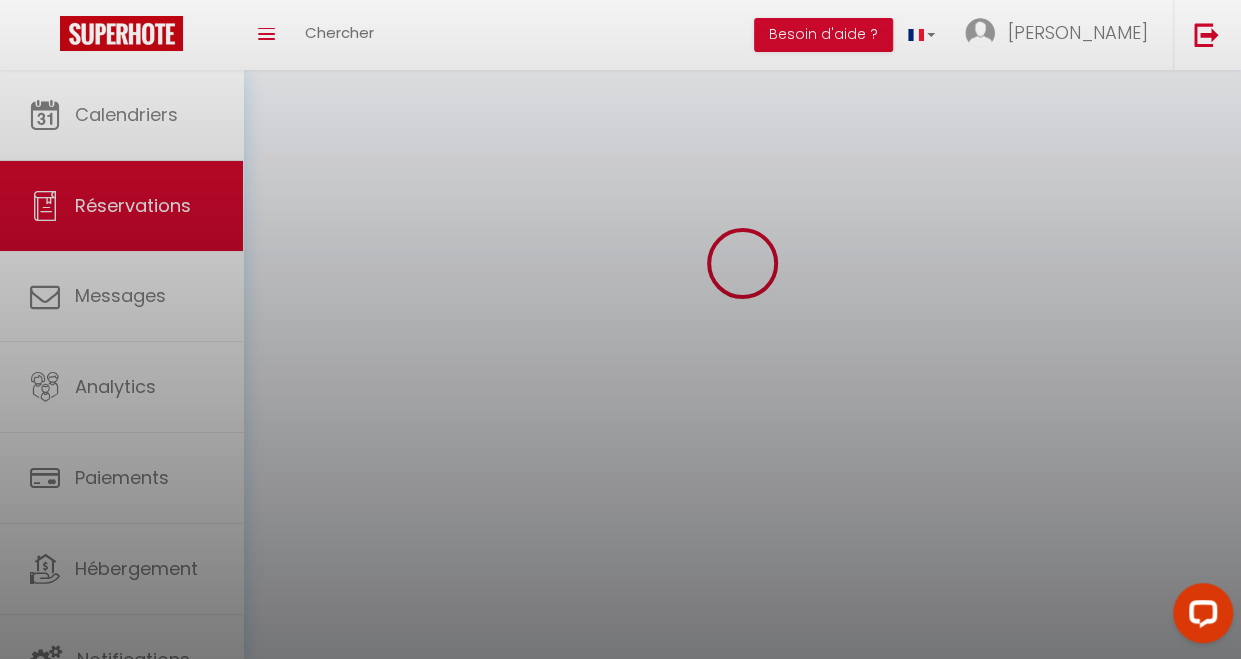scroll, scrollTop: 0, scrollLeft: 0, axis: both 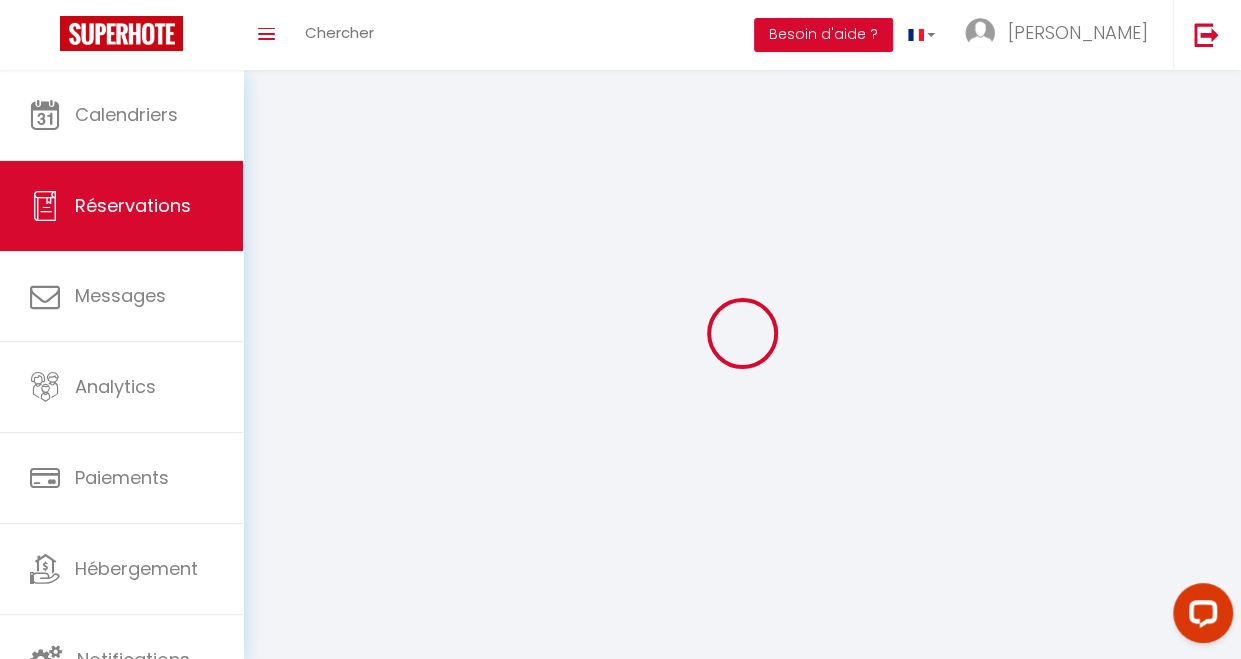 type on "Violine" 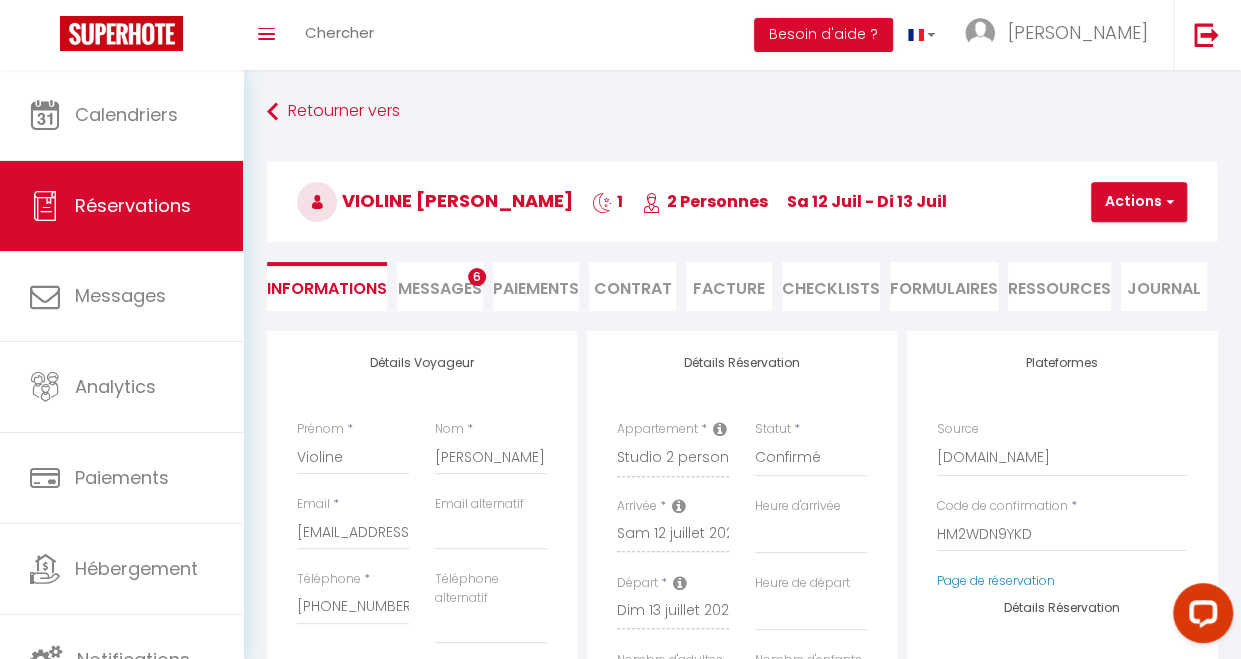 checkbox on "false" 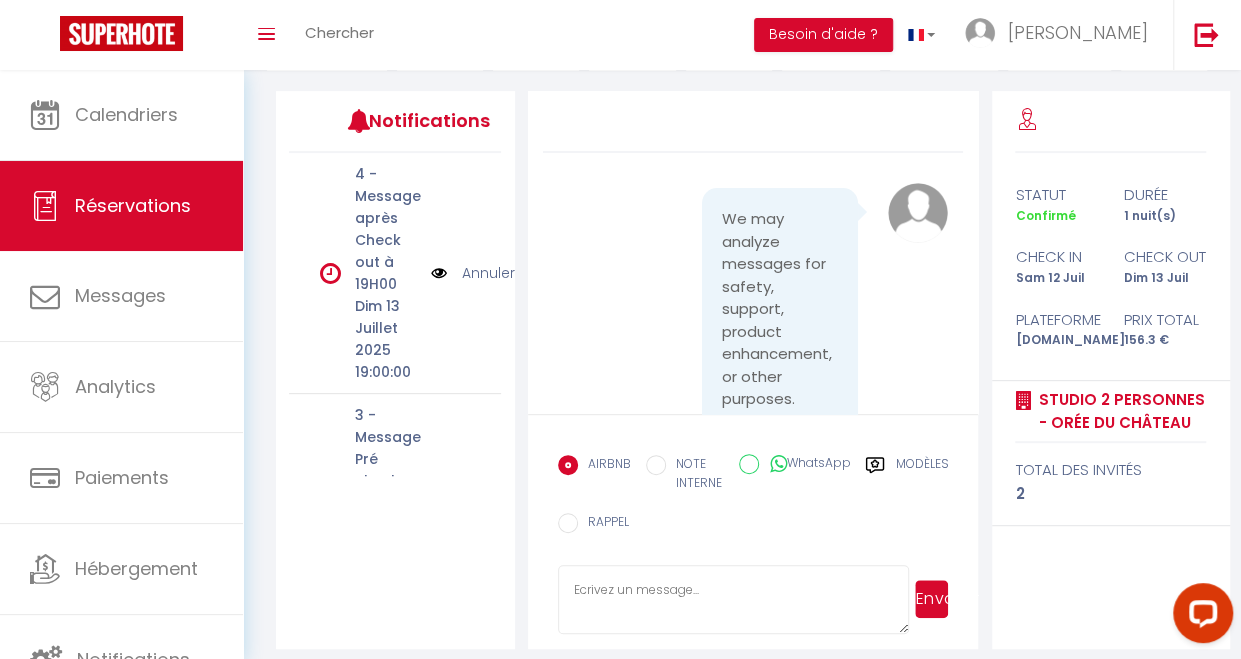scroll, scrollTop: 253, scrollLeft: 0, axis: vertical 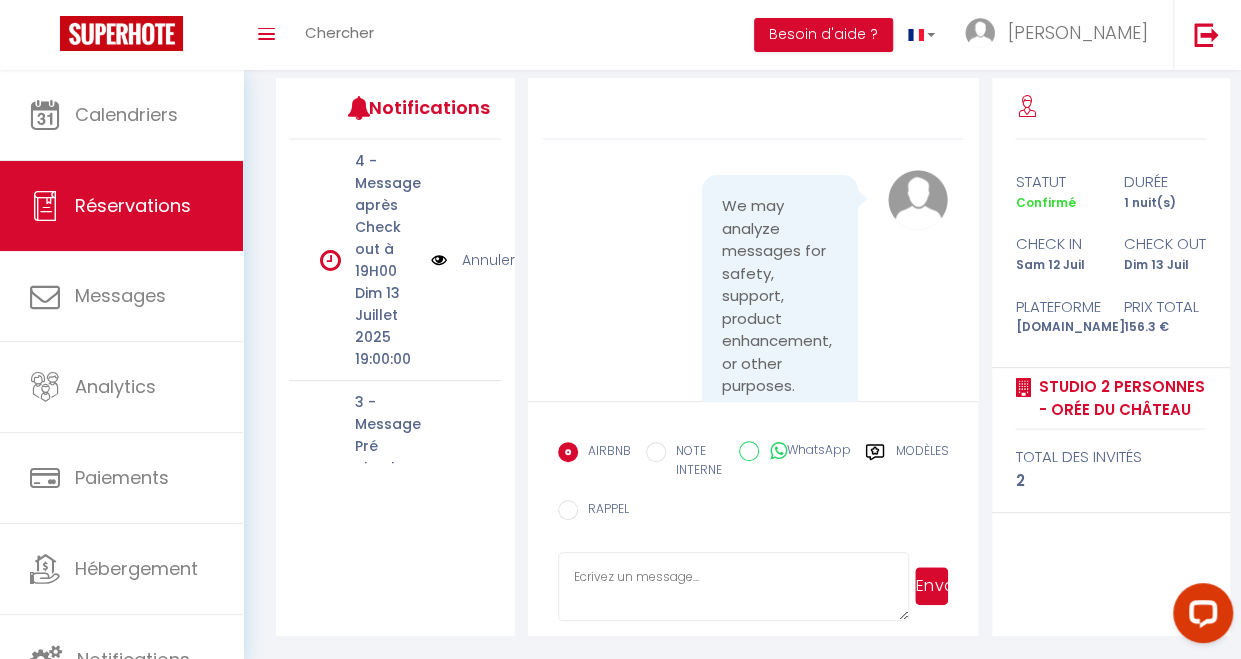 click on "Modèles" at bounding box center [906, 466] 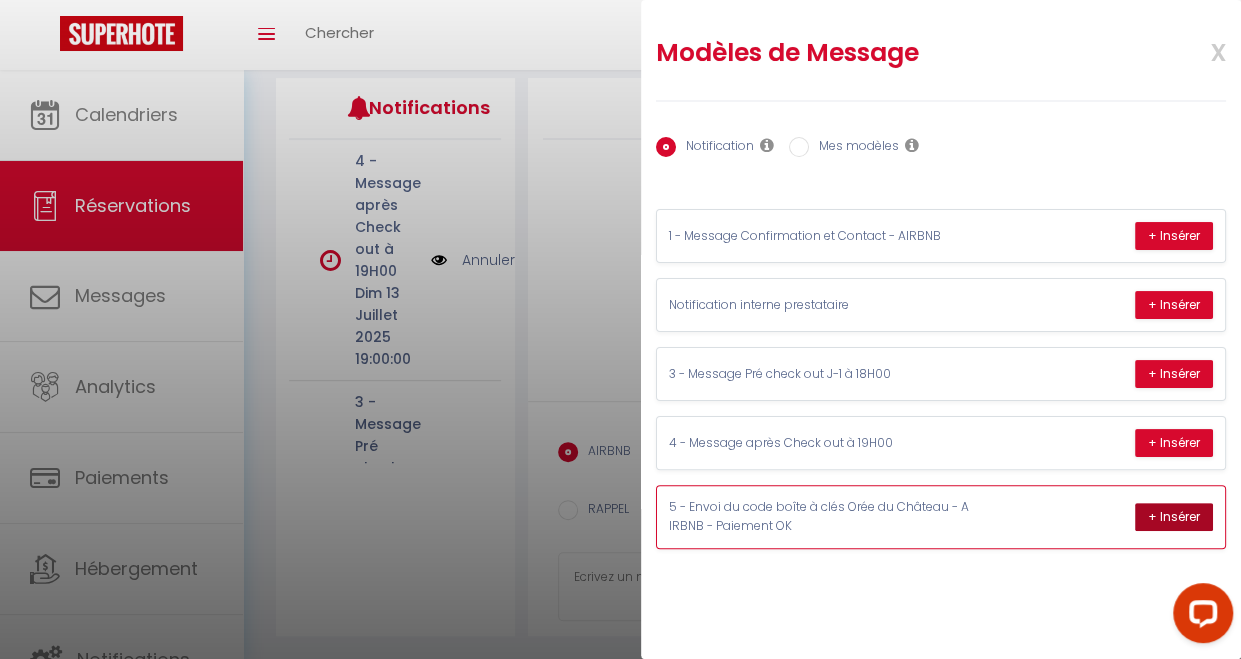 click on "+ Insérer" at bounding box center (1174, 517) 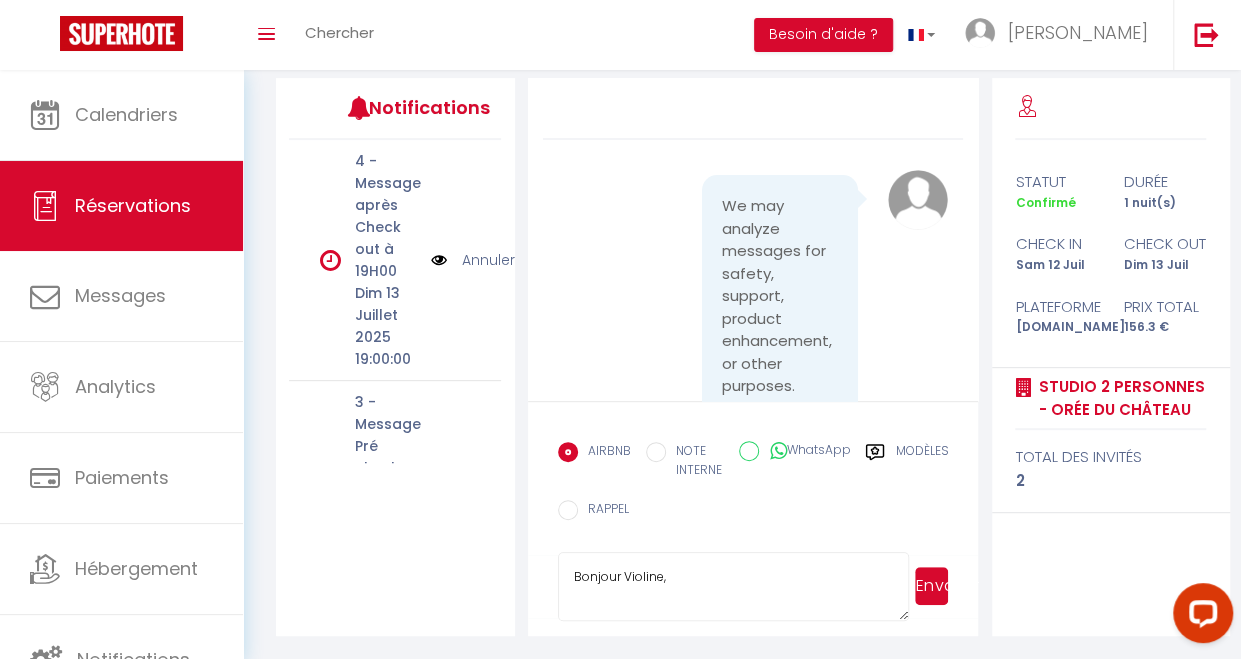 click on "Envoyer" at bounding box center (931, 586) 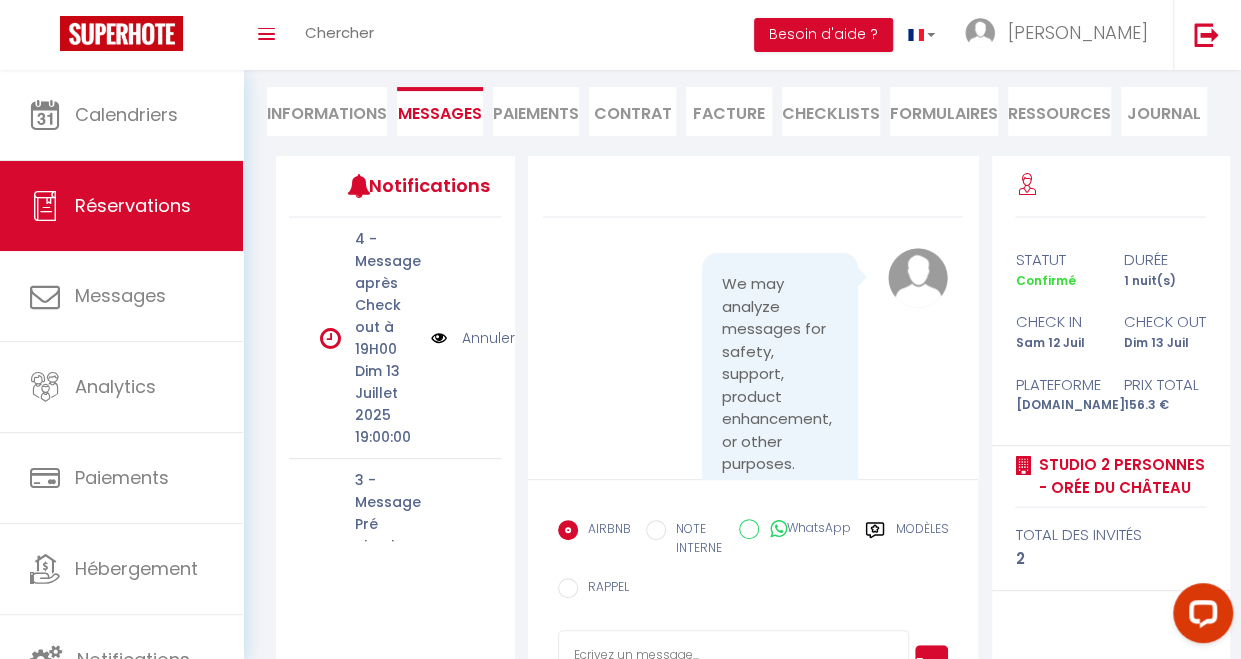 scroll, scrollTop: 2896, scrollLeft: 0, axis: vertical 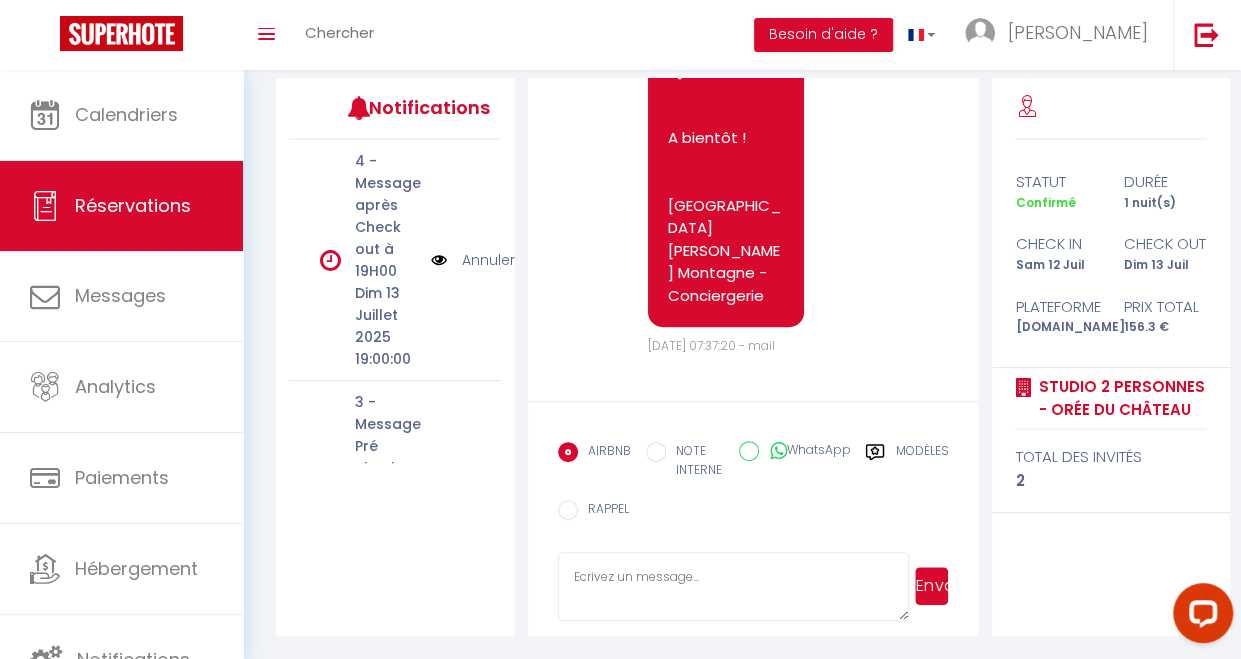 click at bounding box center (734, 587) 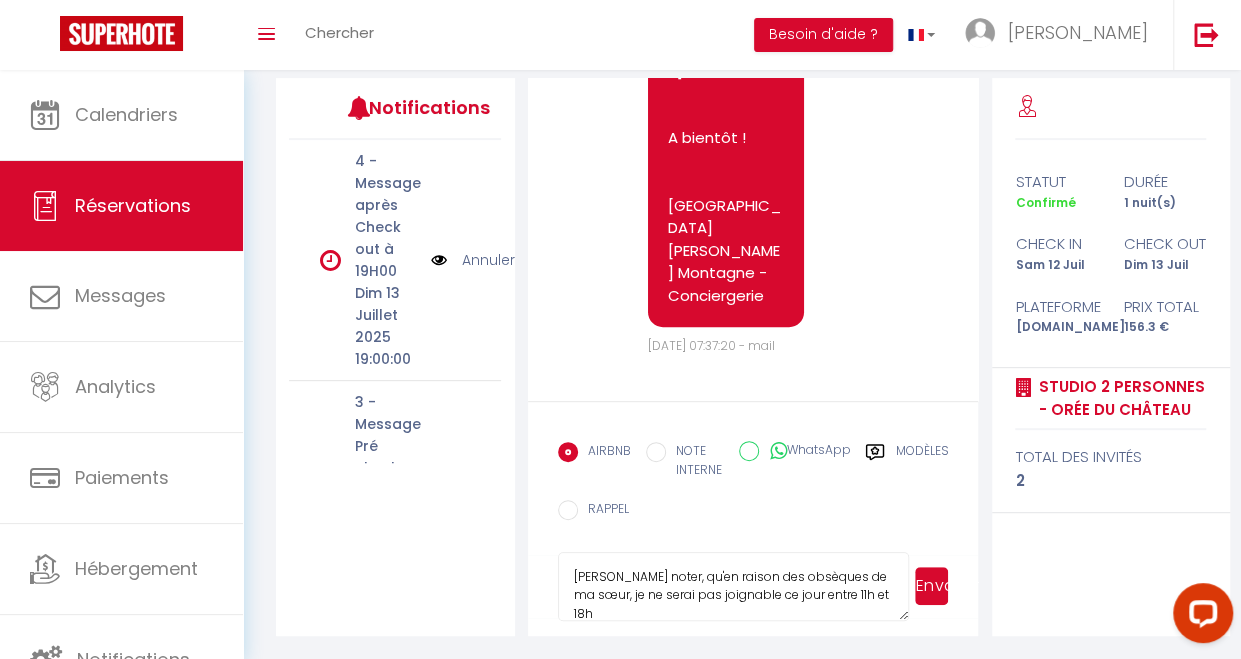 scroll, scrollTop: 78, scrollLeft: 0, axis: vertical 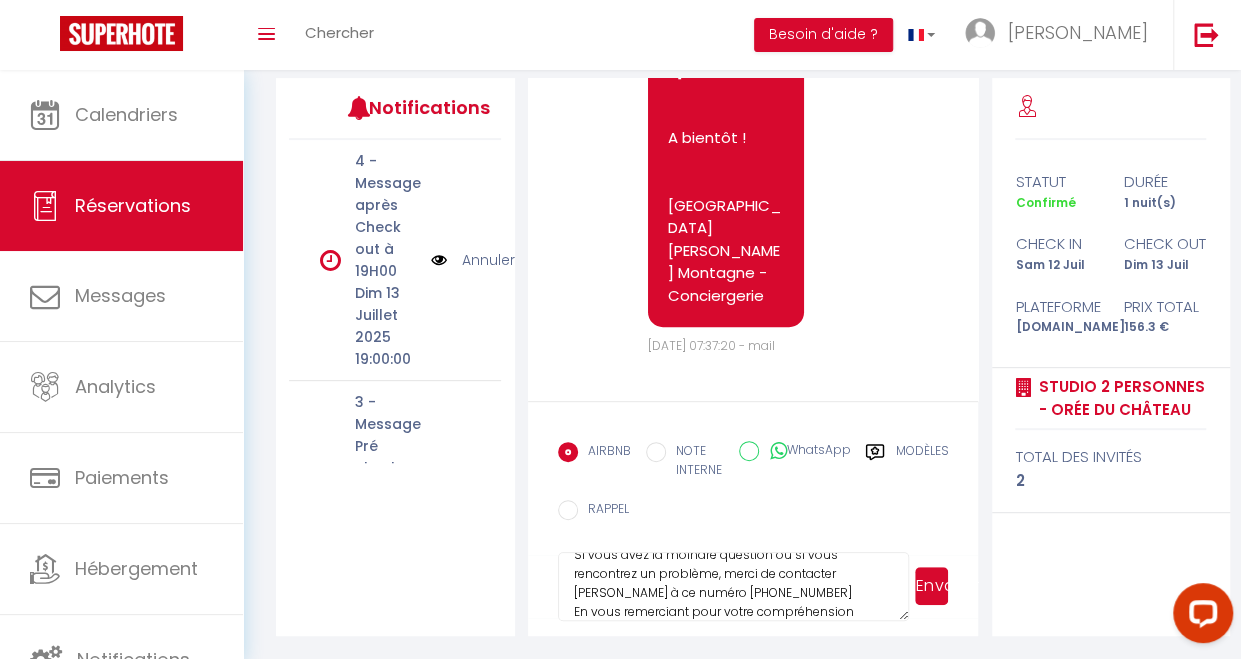drag, startPoint x: 841, startPoint y: 573, endPoint x: 878, endPoint y: 572, distance: 37.01351 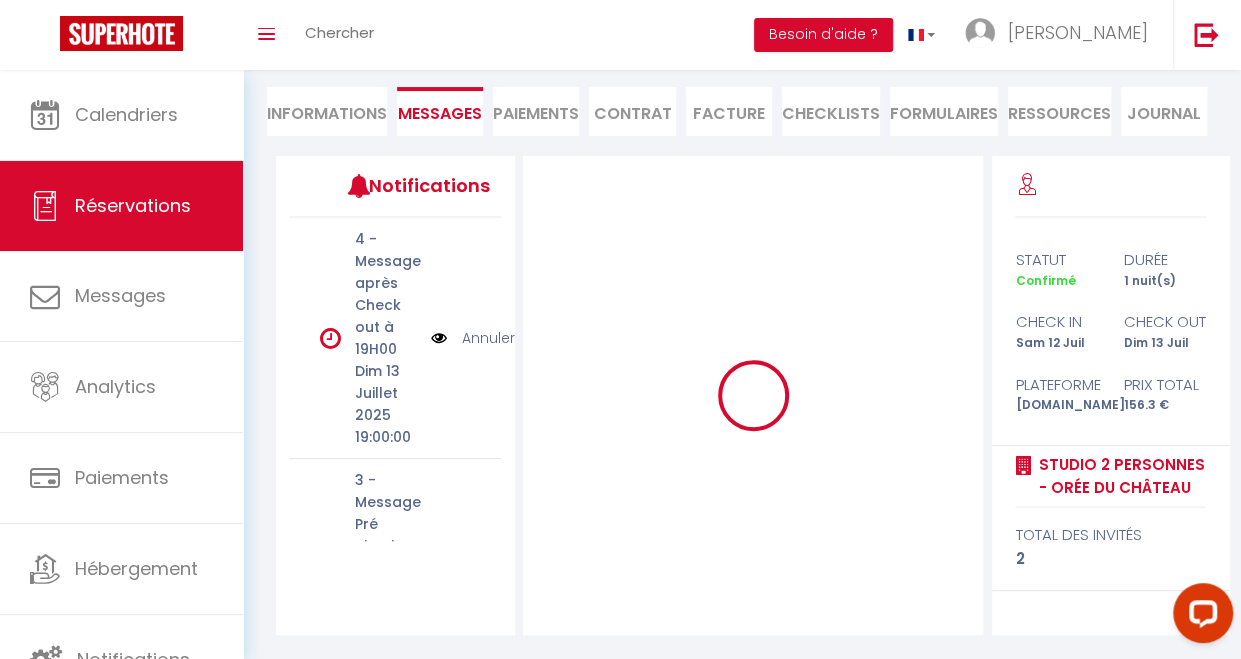 type 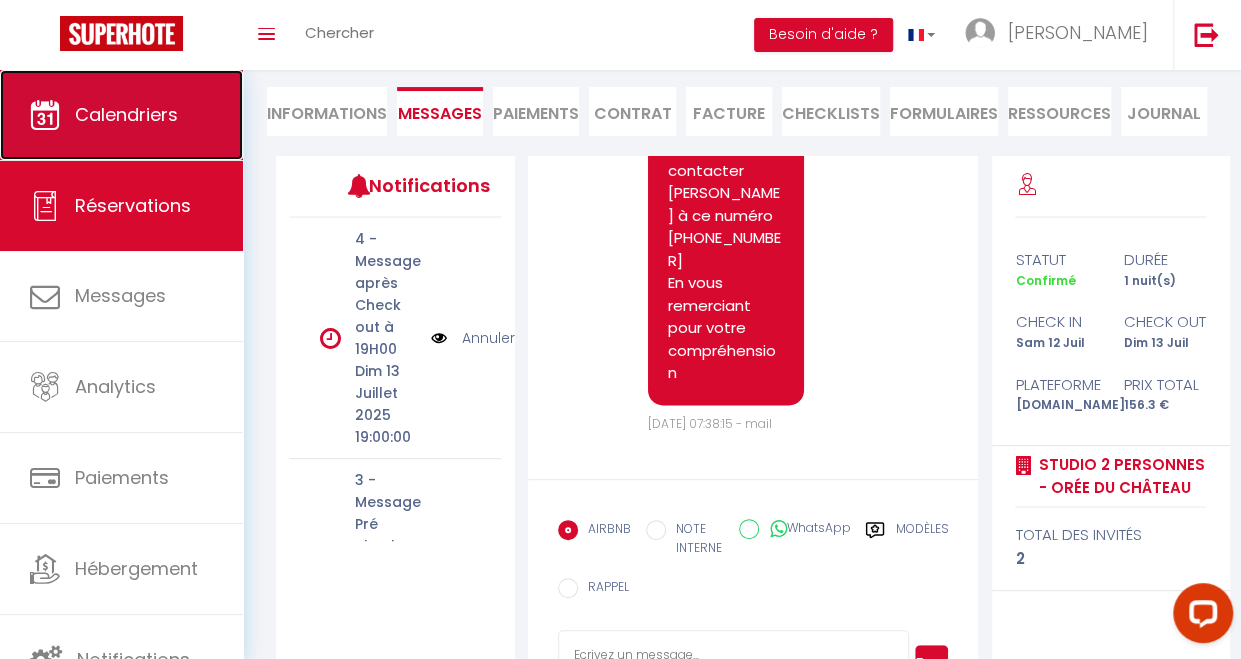 click on "Calendriers" at bounding box center (121, 115) 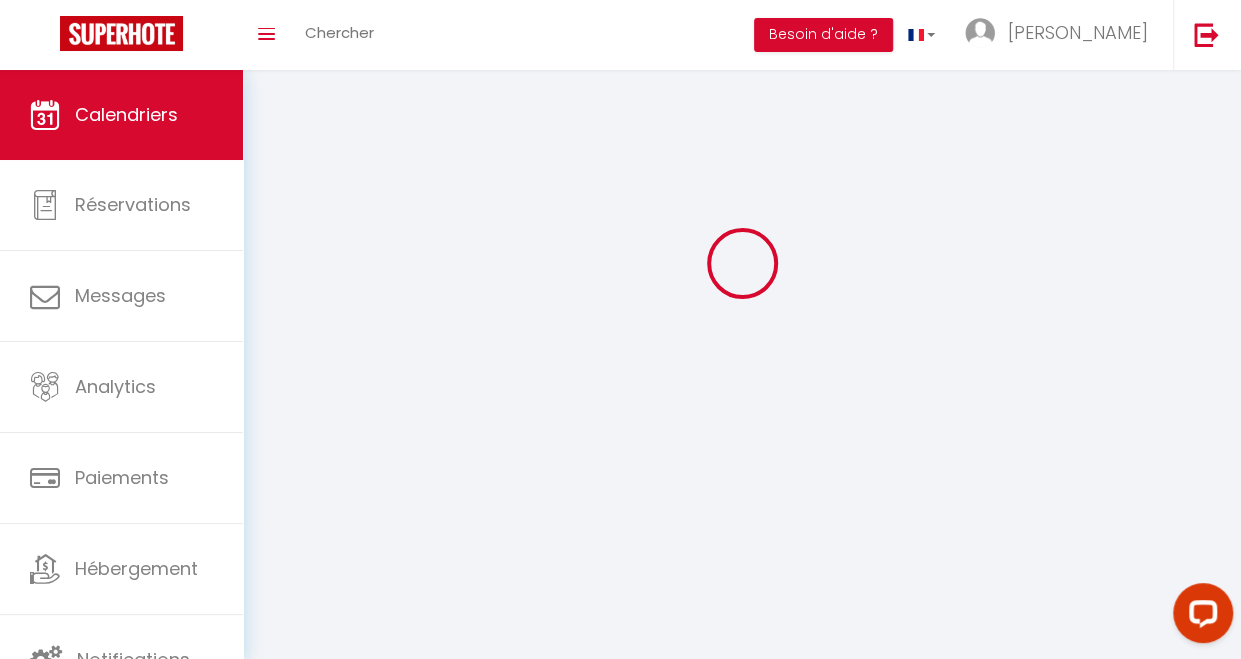 scroll, scrollTop: 0, scrollLeft: 0, axis: both 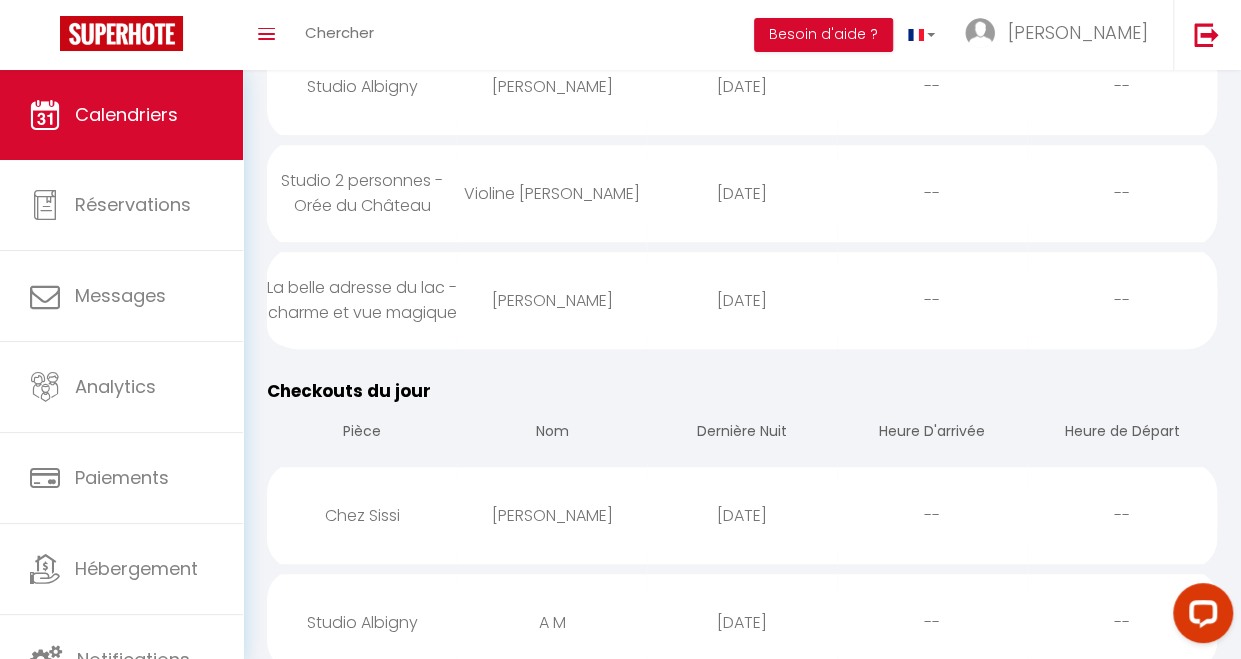 click on "La belle adresse du lac - charme et vue magique" at bounding box center (362, 300) 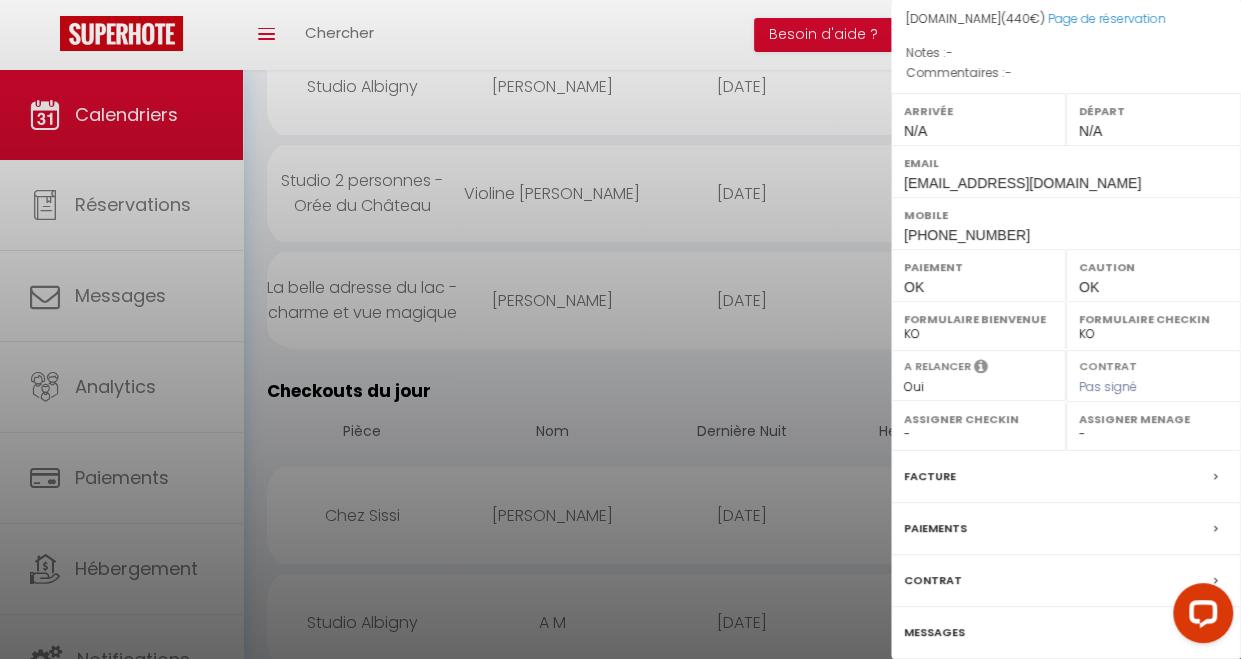 scroll, scrollTop: 290, scrollLeft: 0, axis: vertical 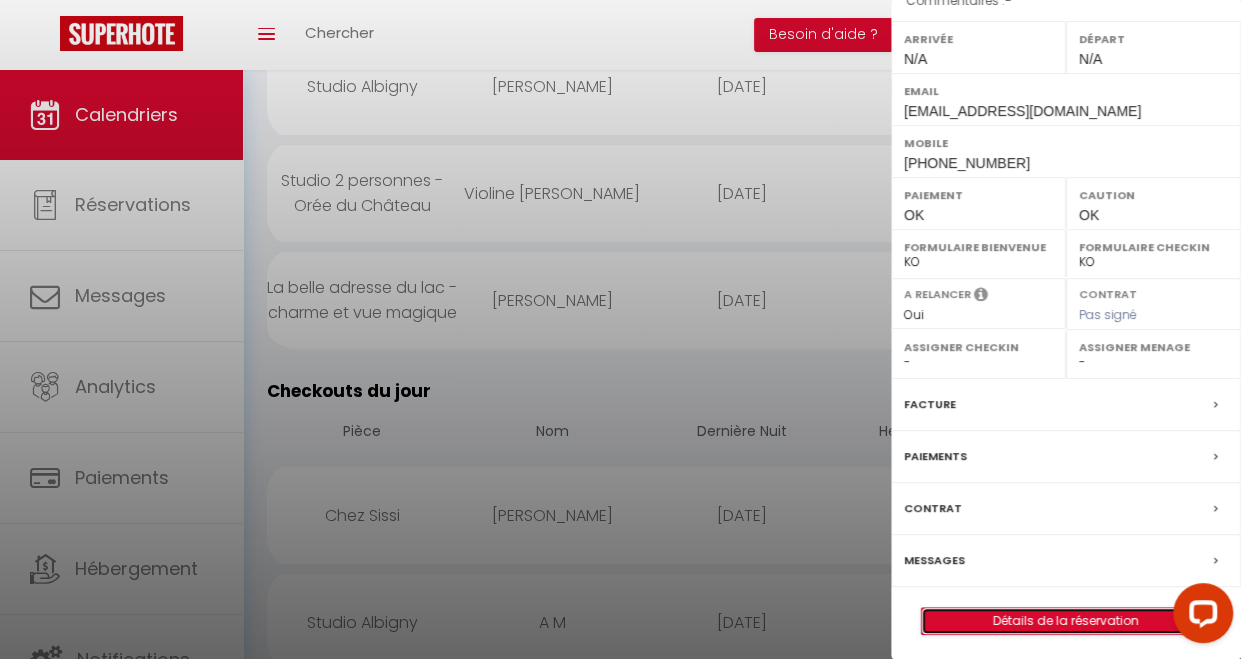 click on "Détails de la réservation" at bounding box center (1066, 621) 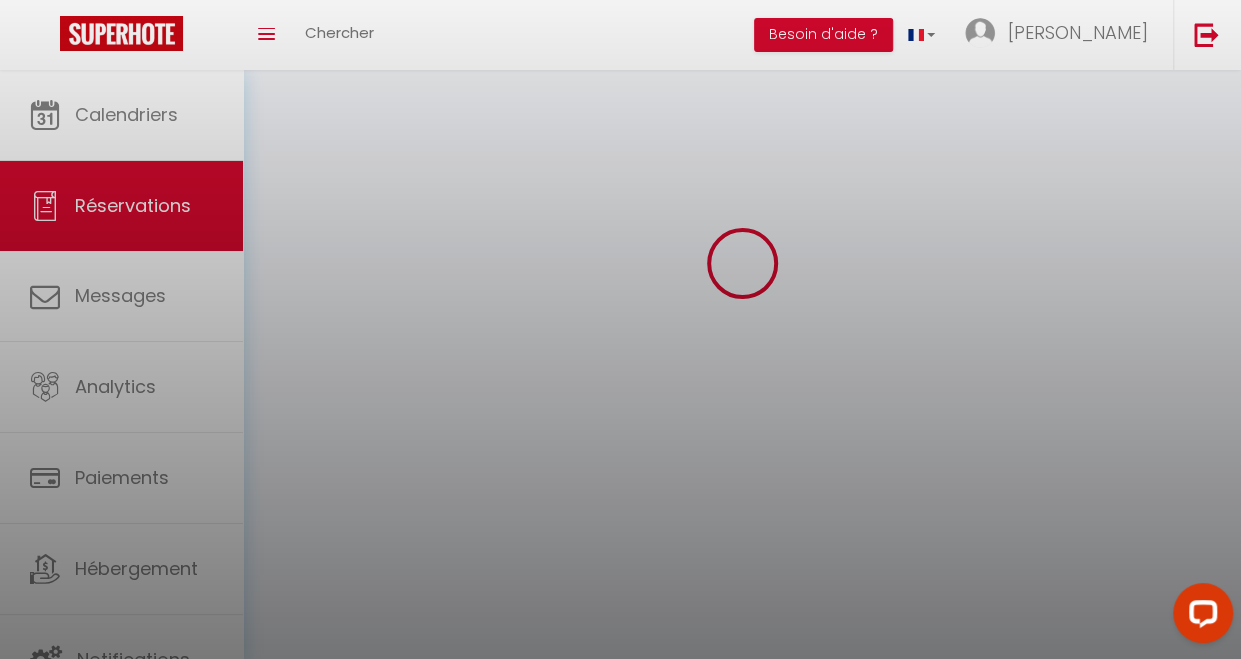 scroll, scrollTop: 0, scrollLeft: 0, axis: both 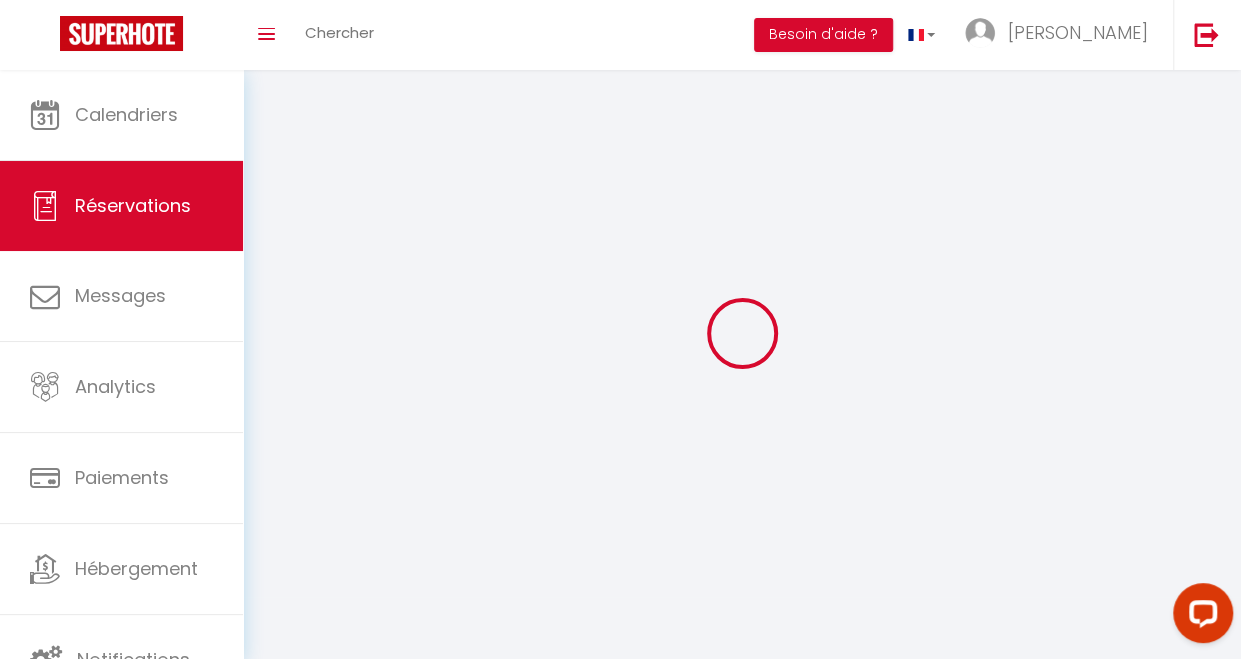 type on "[PERSON_NAME]" 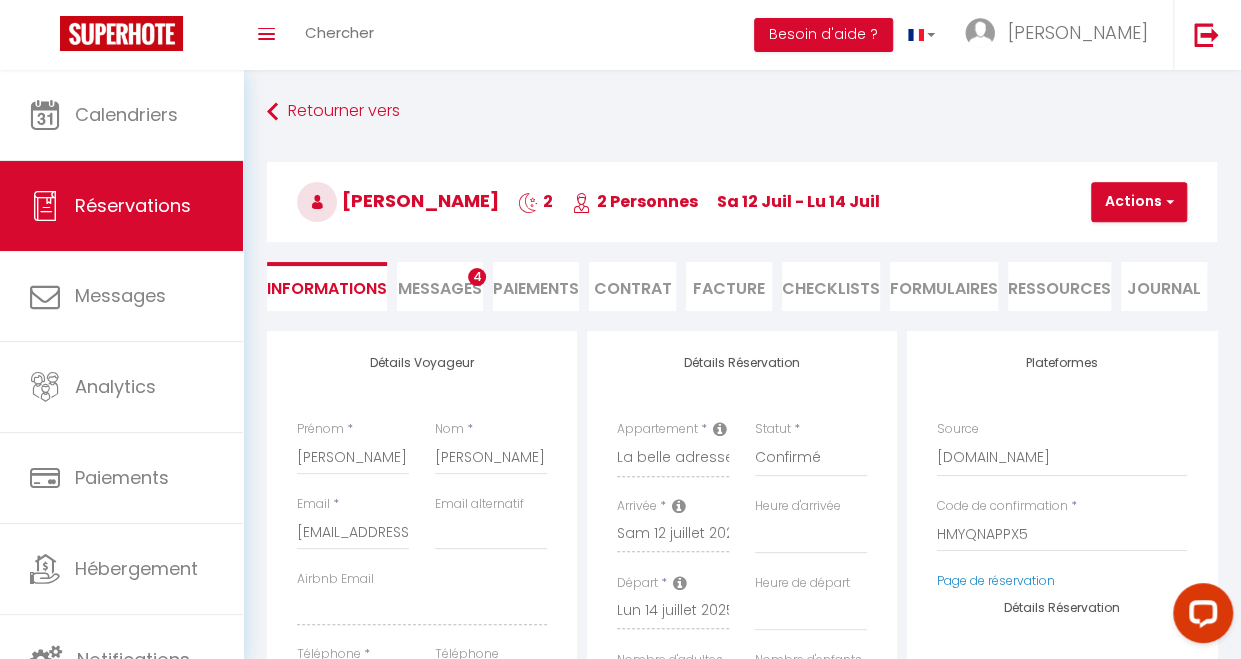 type on "58" 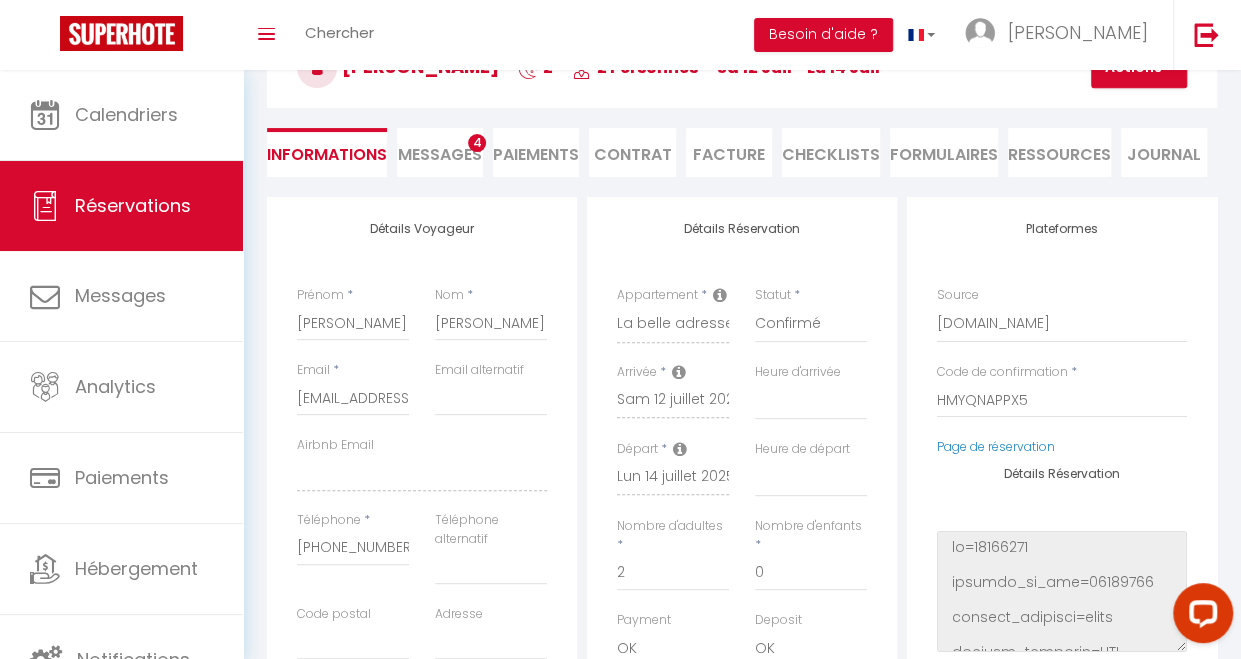scroll, scrollTop: 139, scrollLeft: 0, axis: vertical 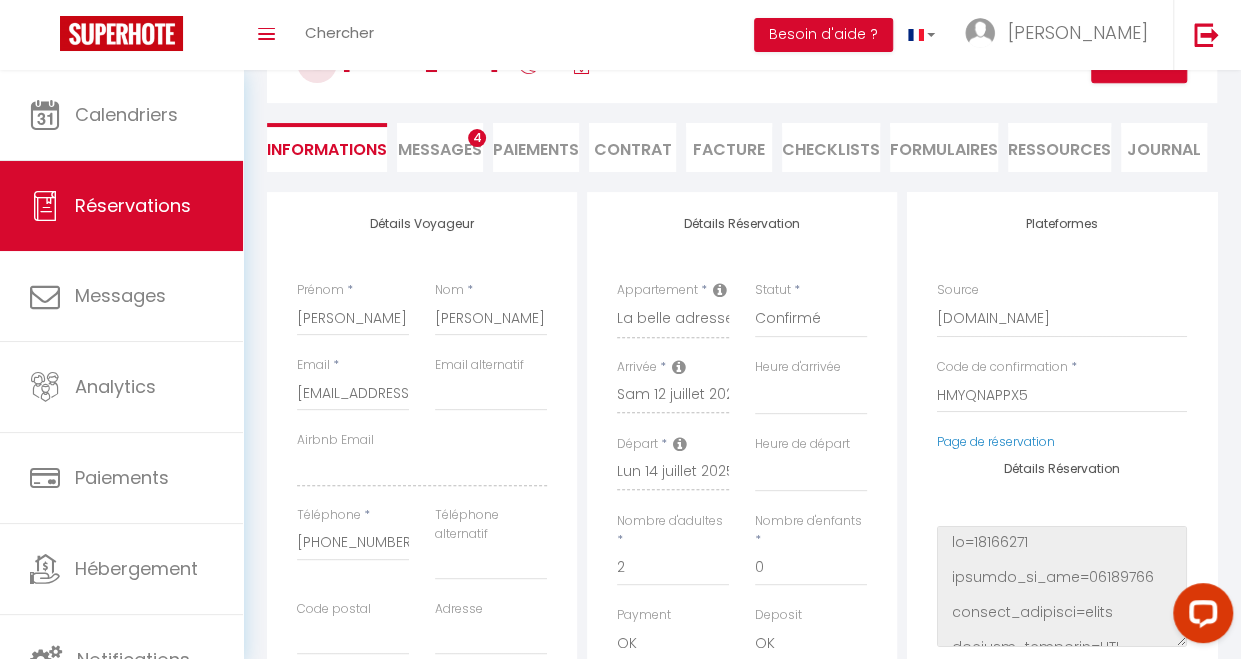click on "Messages" at bounding box center [440, 149] 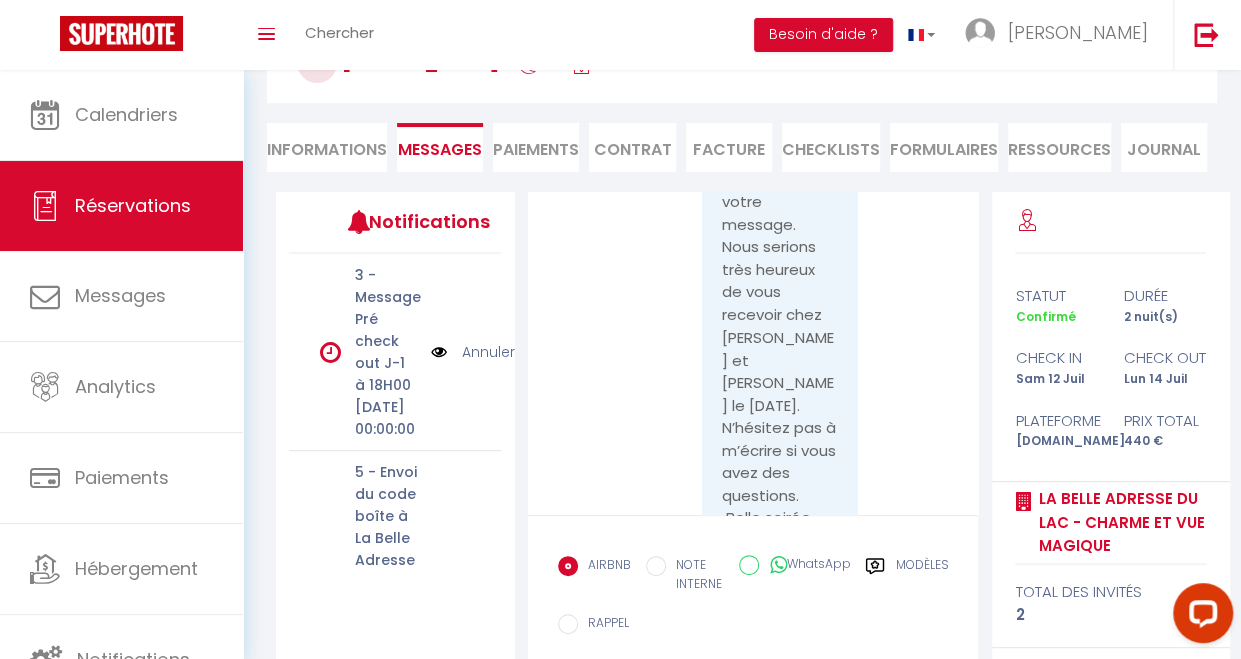 scroll, scrollTop: 1729, scrollLeft: 0, axis: vertical 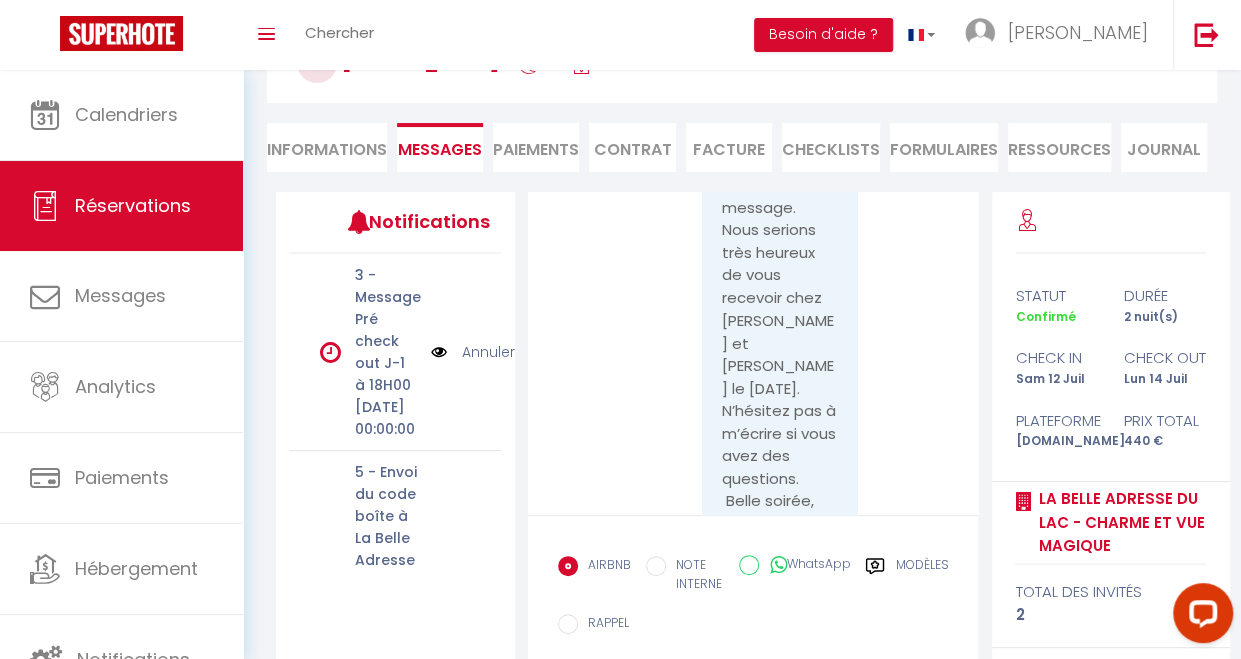 click on "Modèles" at bounding box center (906, 580) 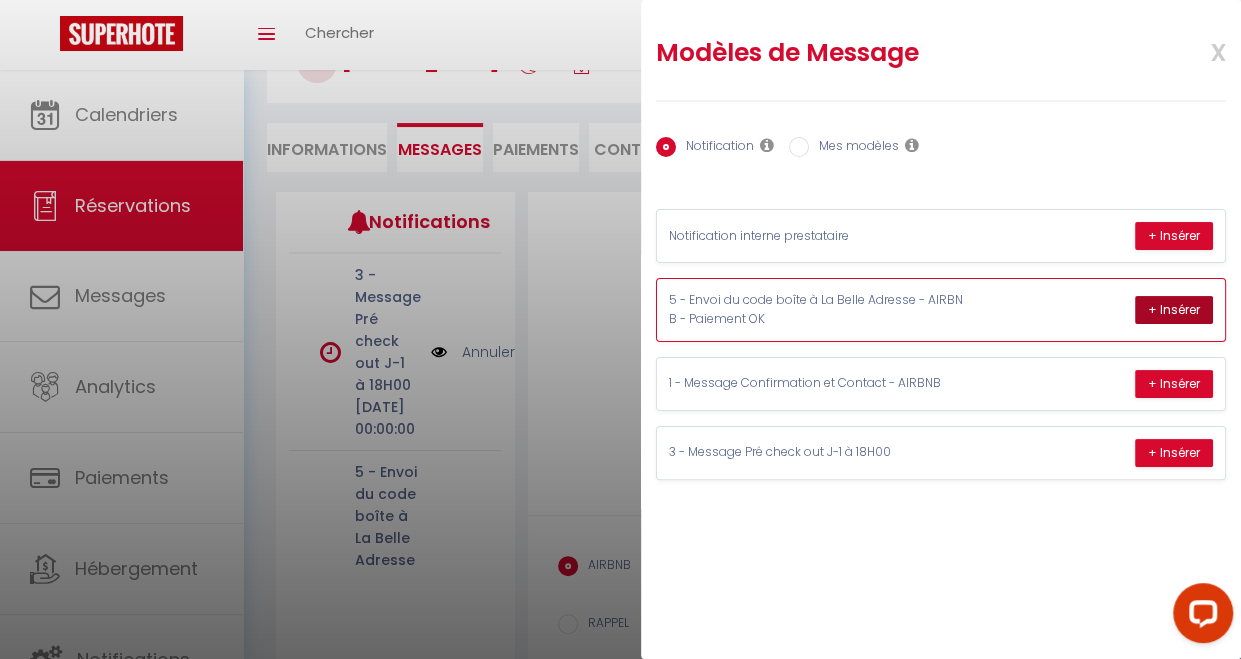 click on "+ Insérer" at bounding box center (1174, 310) 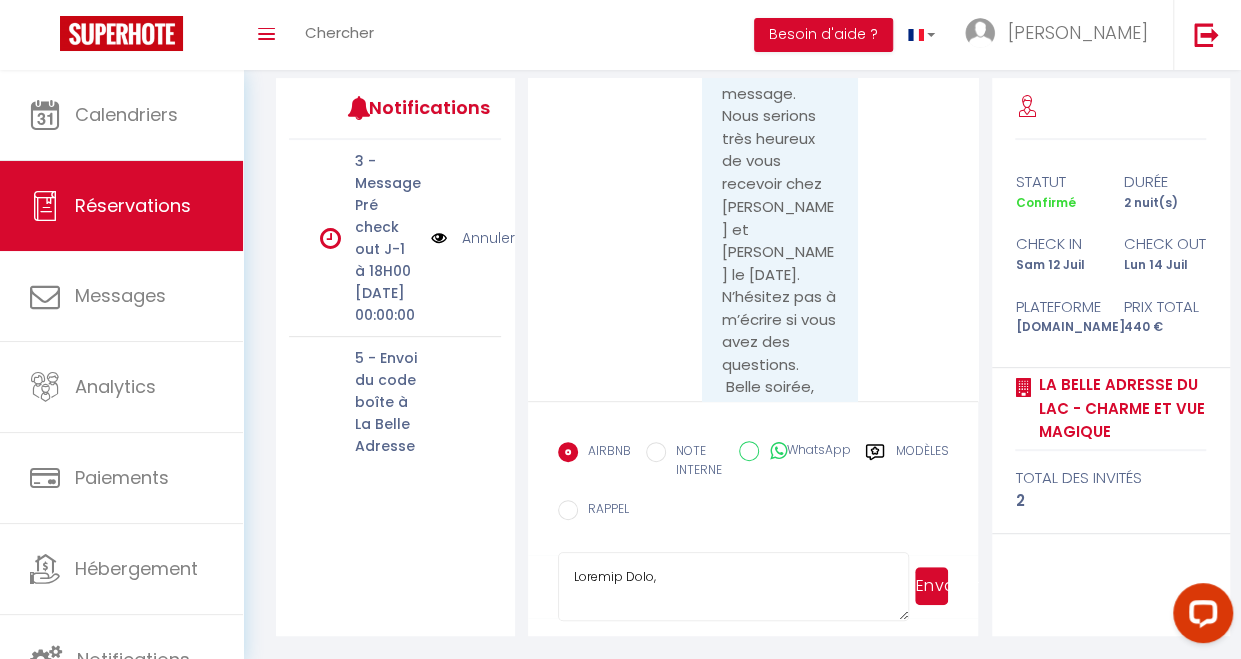 click on "Envoyer" at bounding box center (931, 586) 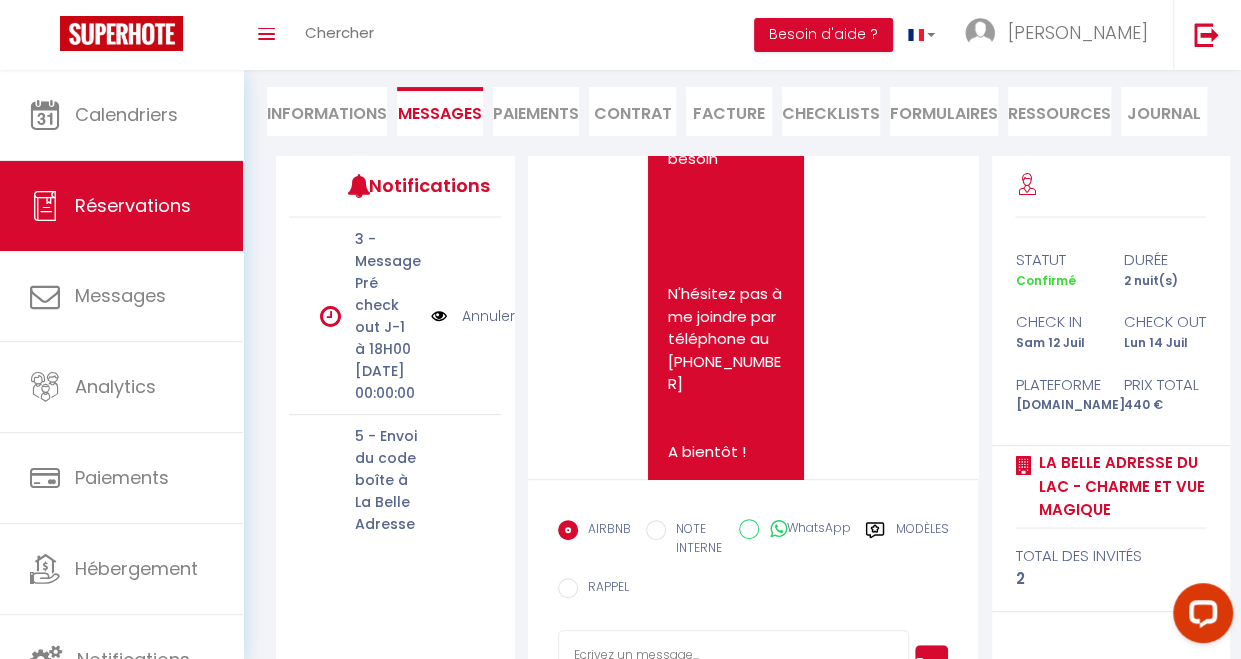 scroll, scrollTop: 5890, scrollLeft: 0, axis: vertical 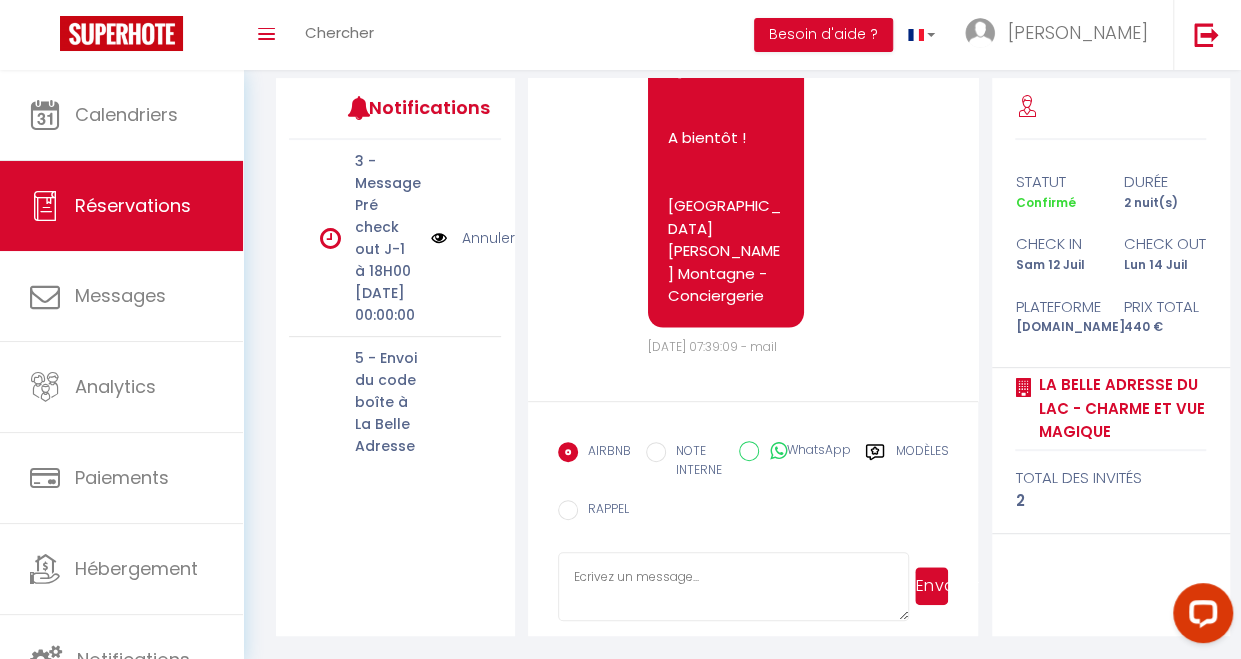 click at bounding box center (734, 587) 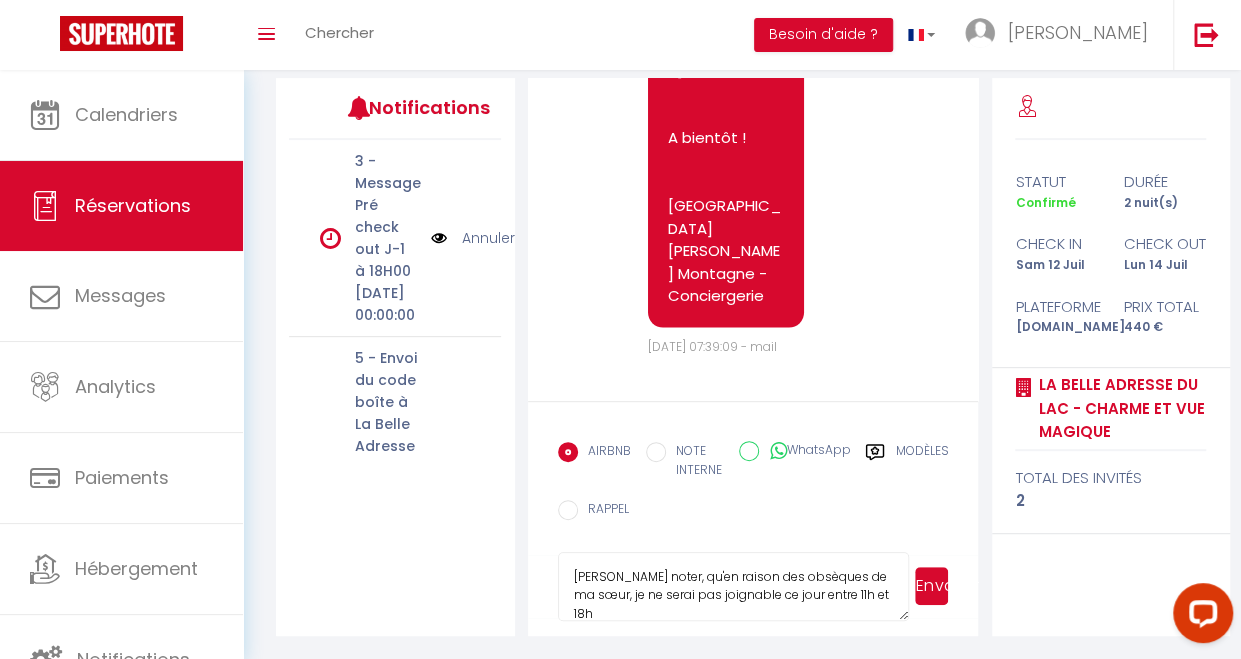scroll, scrollTop: 78, scrollLeft: 0, axis: vertical 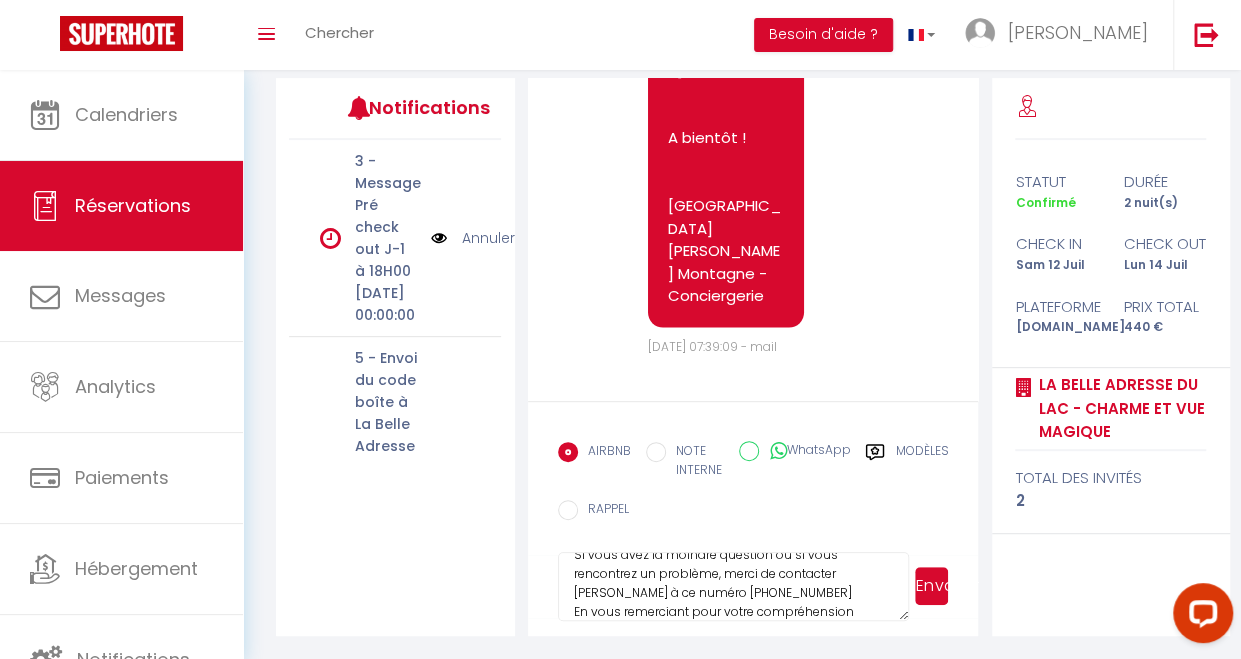 drag, startPoint x: 839, startPoint y: 572, endPoint x: 878, endPoint y: 570, distance: 39.051247 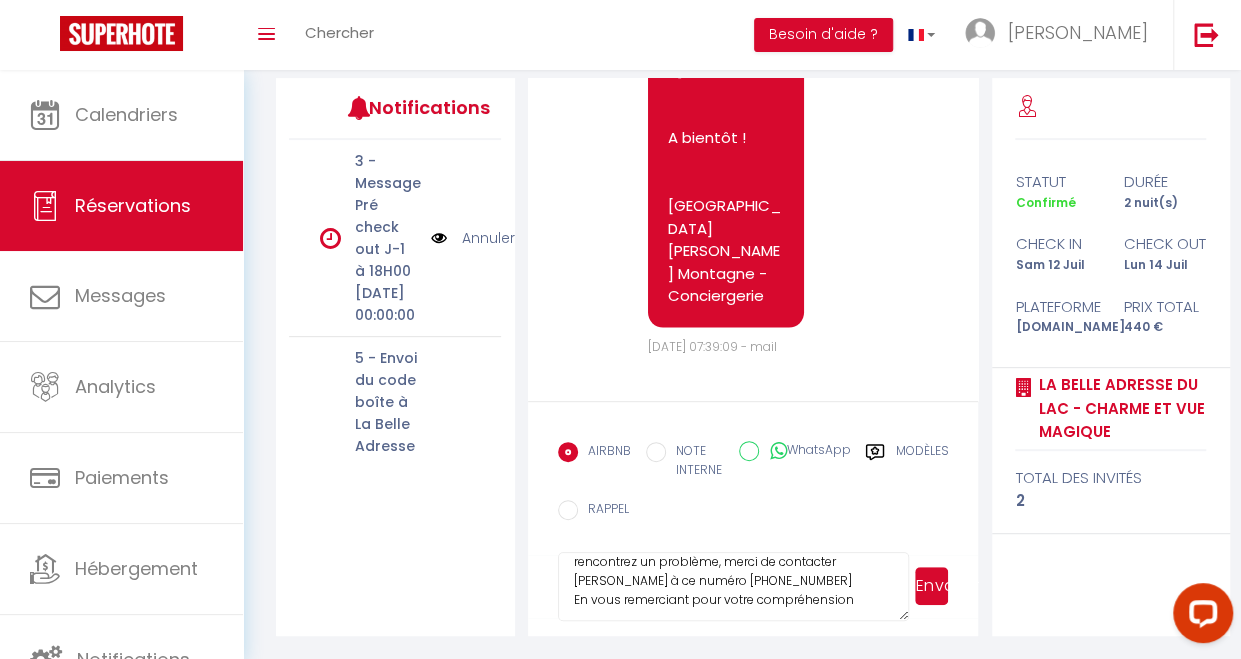 scroll, scrollTop: 94, scrollLeft: 0, axis: vertical 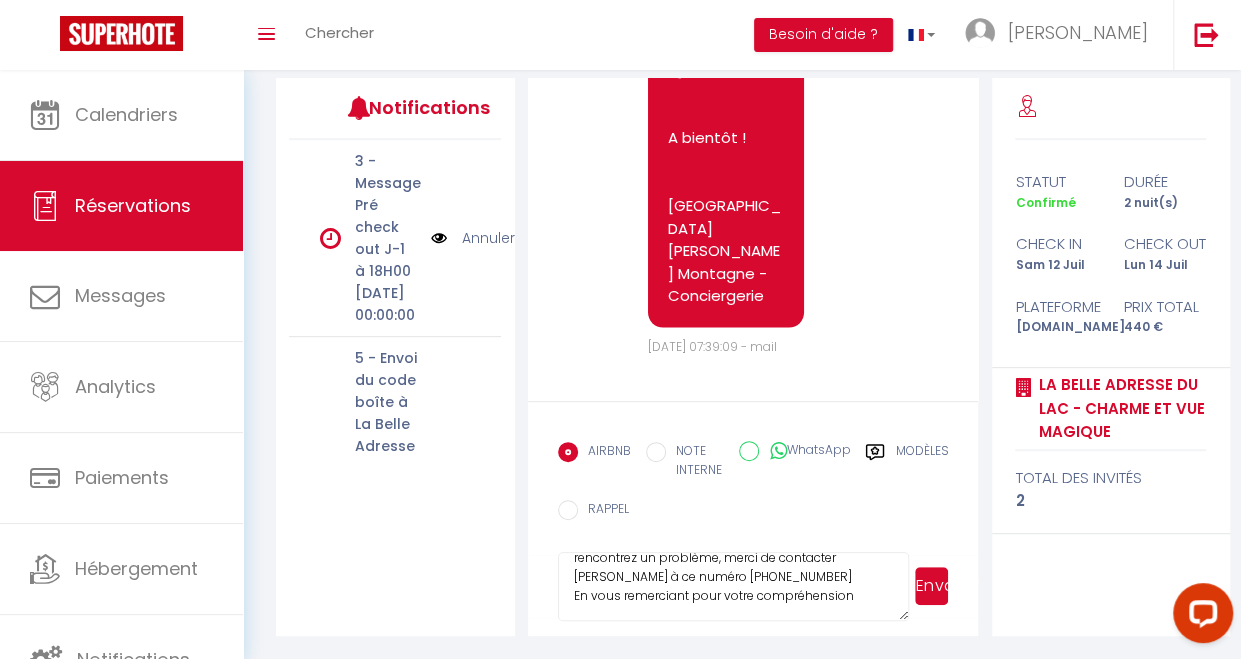 type on "[PERSON_NAME] noter, qu'en raison des obsèques de ma sœur, je ne serai pas joignable ce jour entre 11h et 18h
Si vous avez la moindre question ou si vous rencontrez un problème, merci de contacter [PERSON_NAME] à ce numéro [PHONE_NUMBER]
En vous remerciant pour votre compréhension" 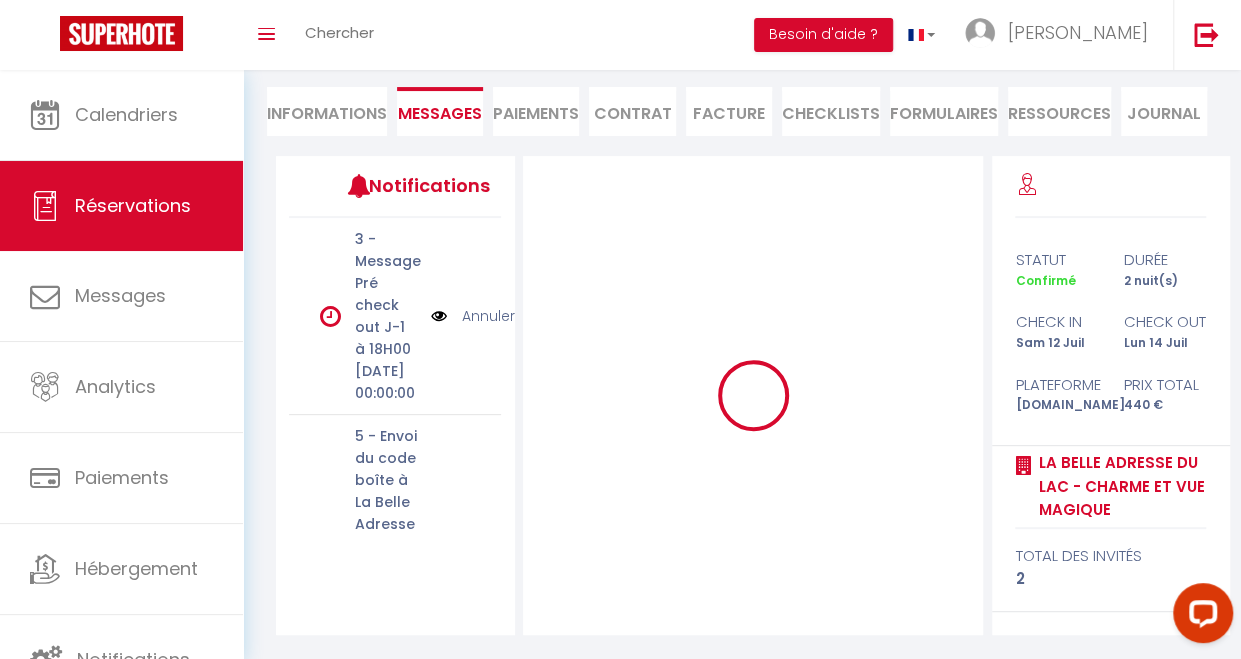 scroll, scrollTop: 175, scrollLeft: 0, axis: vertical 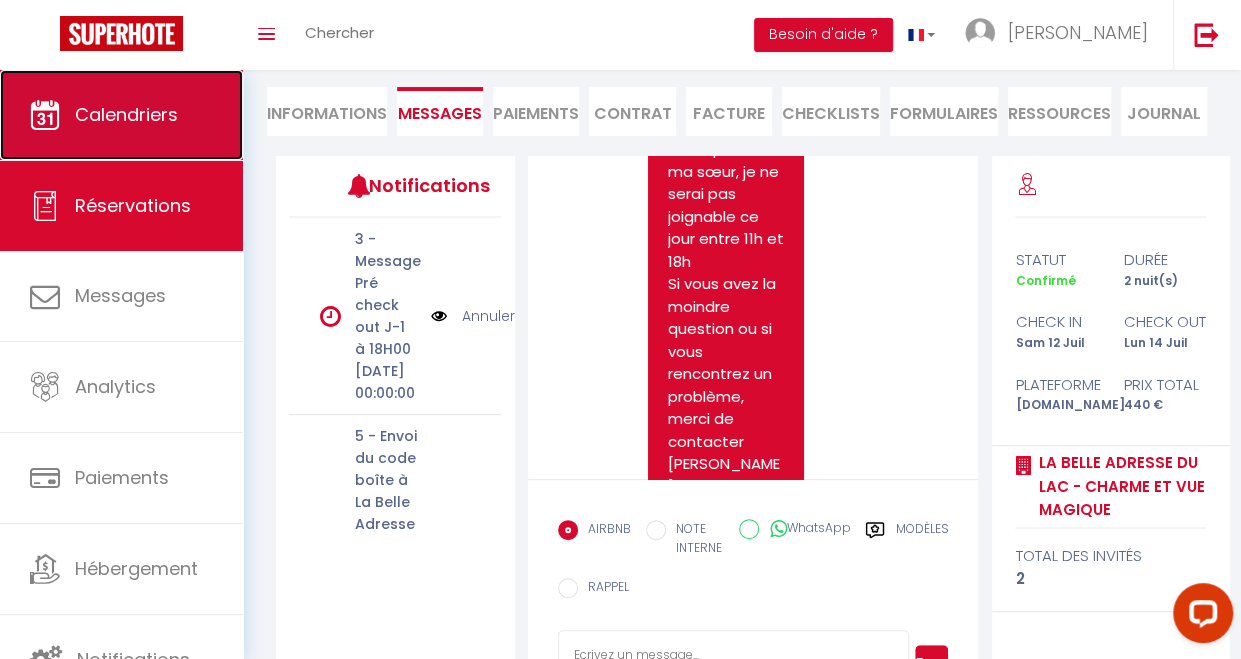 click on "Calendriers" at bounding box center [126, 114] 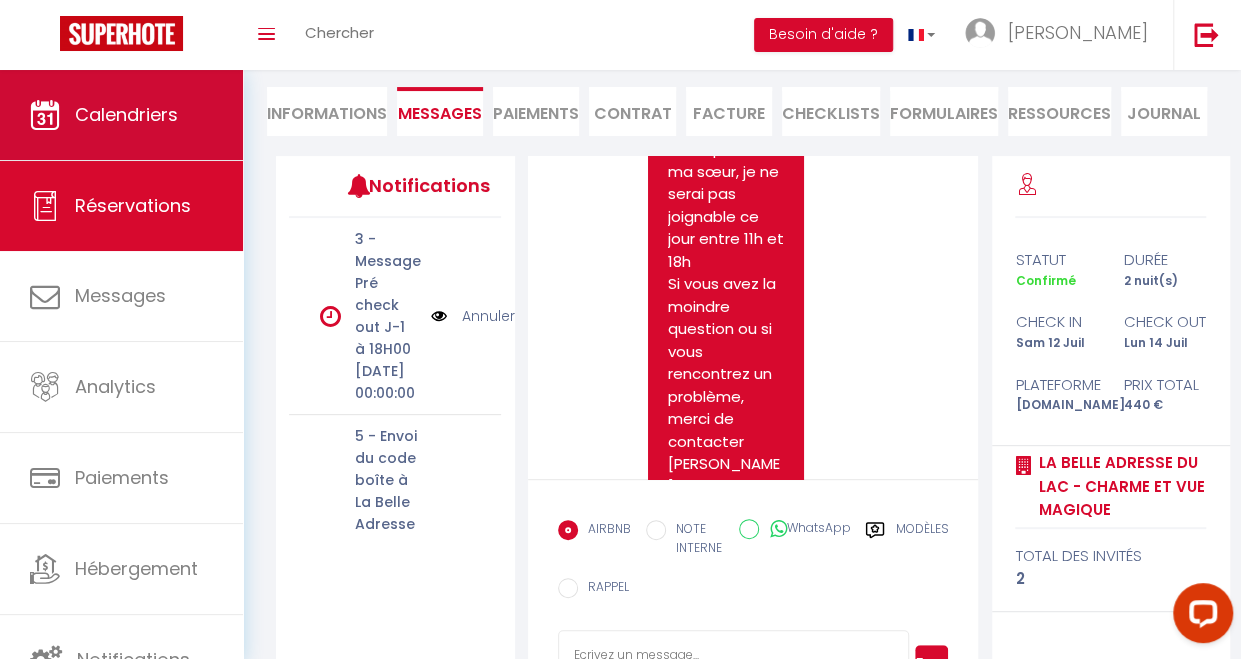 scroll, scrollTop: 0, scrollLeft: 0, axis: both 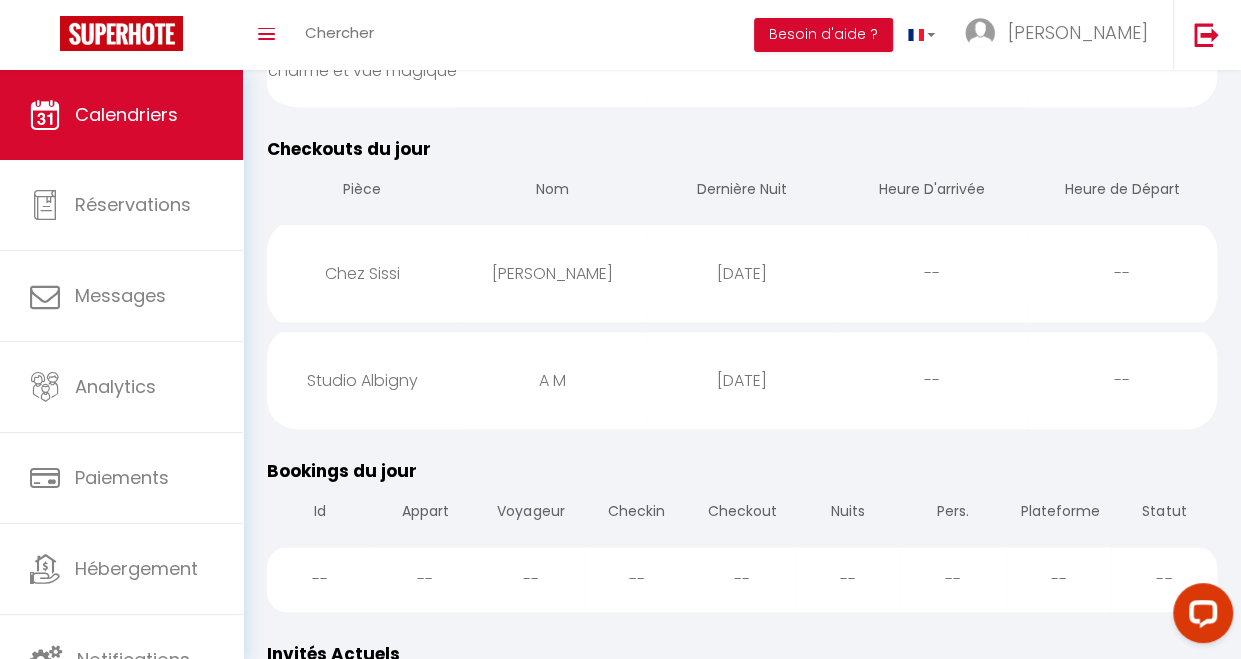 click on "Chez Sissi" at bounding box center [362, 273] 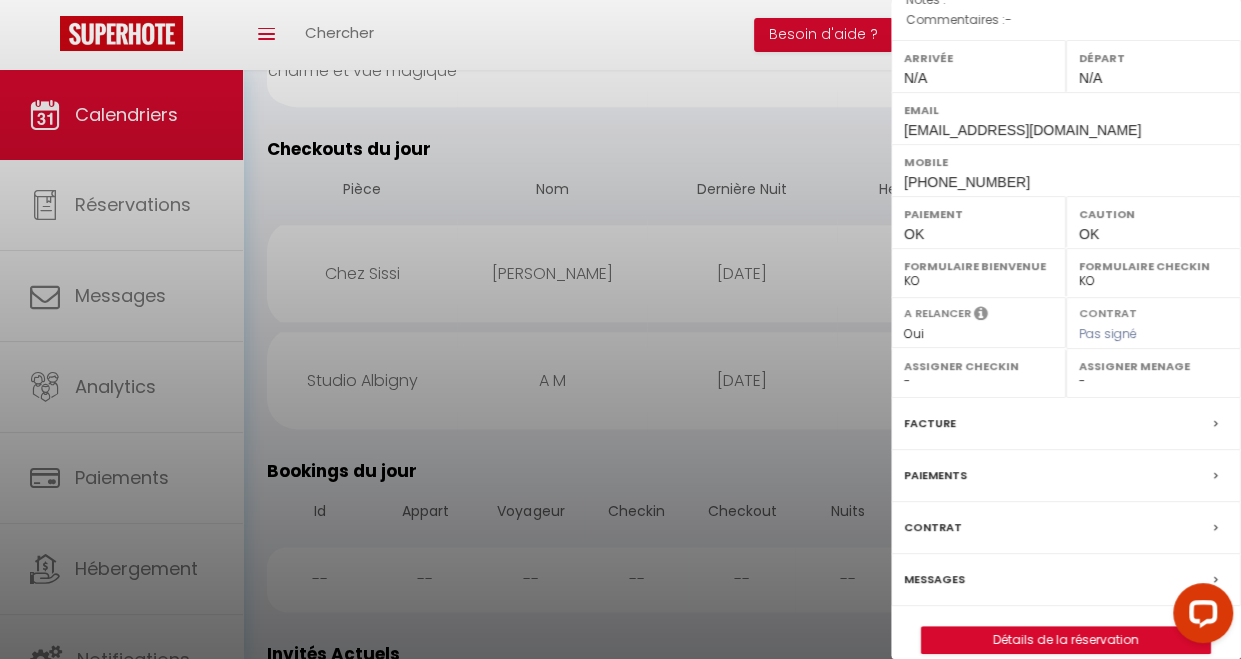 scroll, scrollTop: 302, scrollLeft: 0, axis: vertical 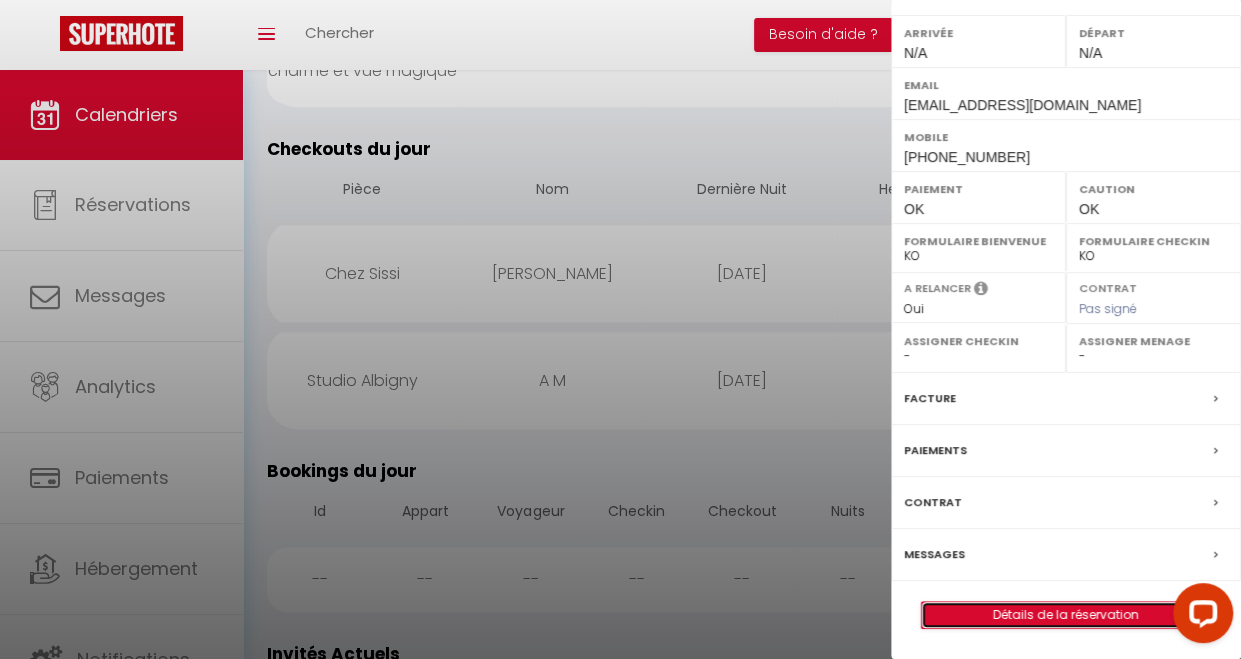 click on "Détails de la réservation" at bounding box center (1066, 615) 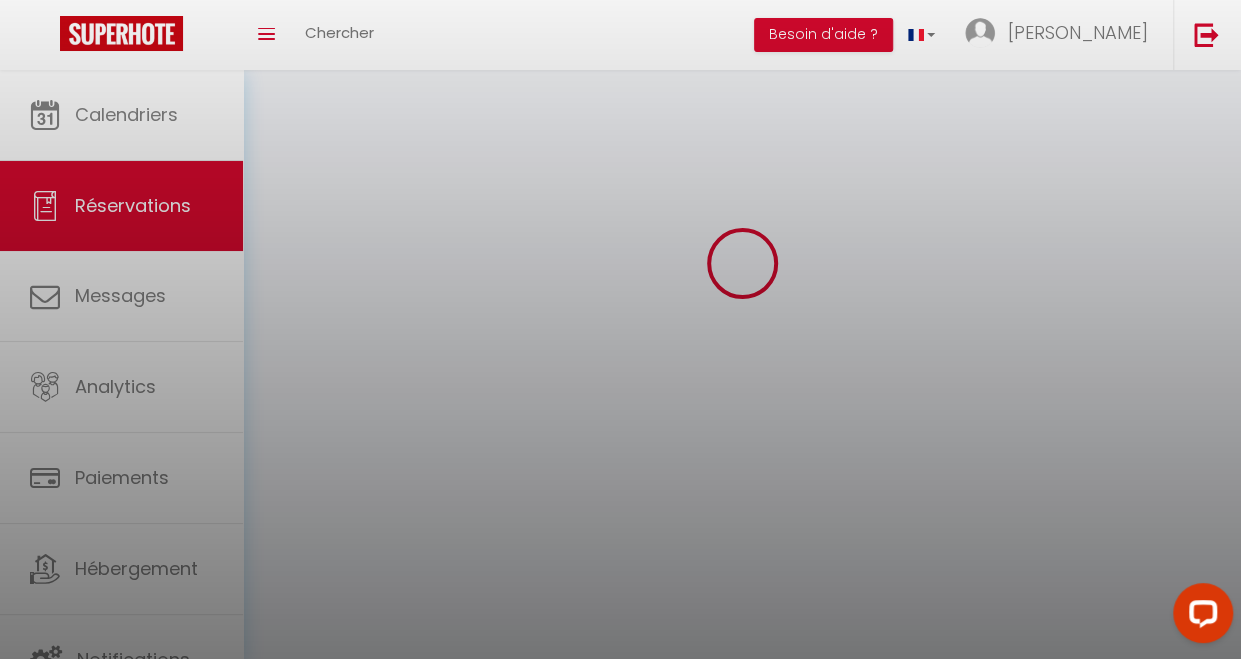 scroll, scrollTop: 0, scrollLeft: 0, axis: both 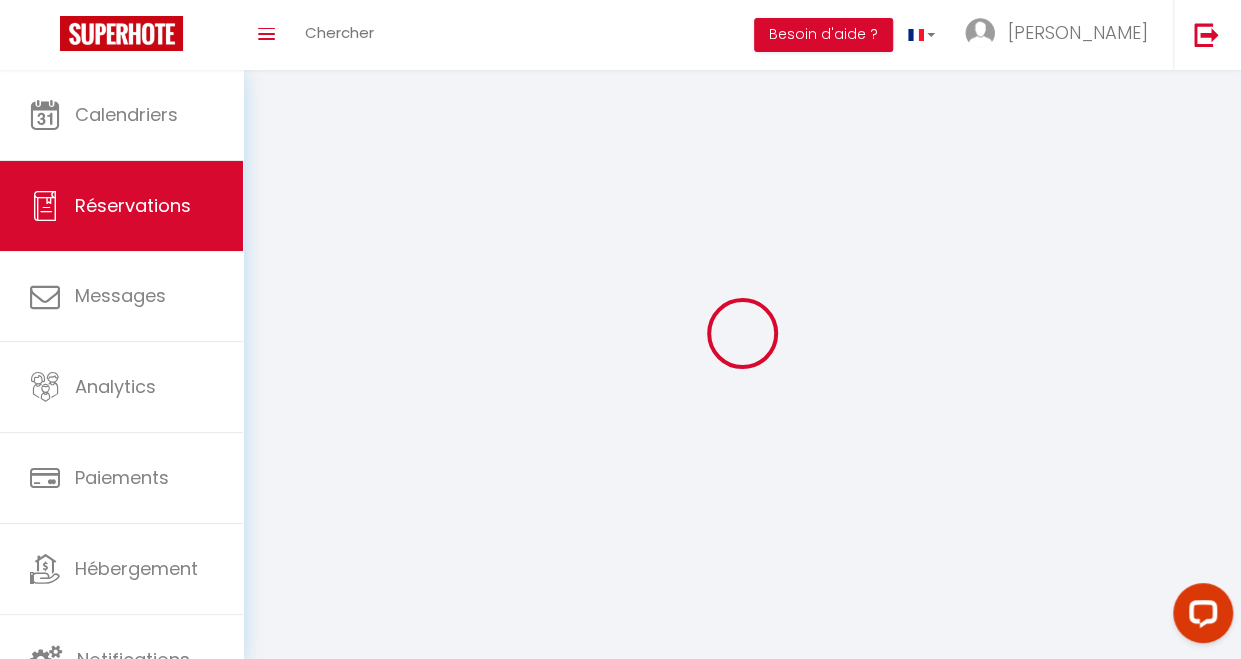 select 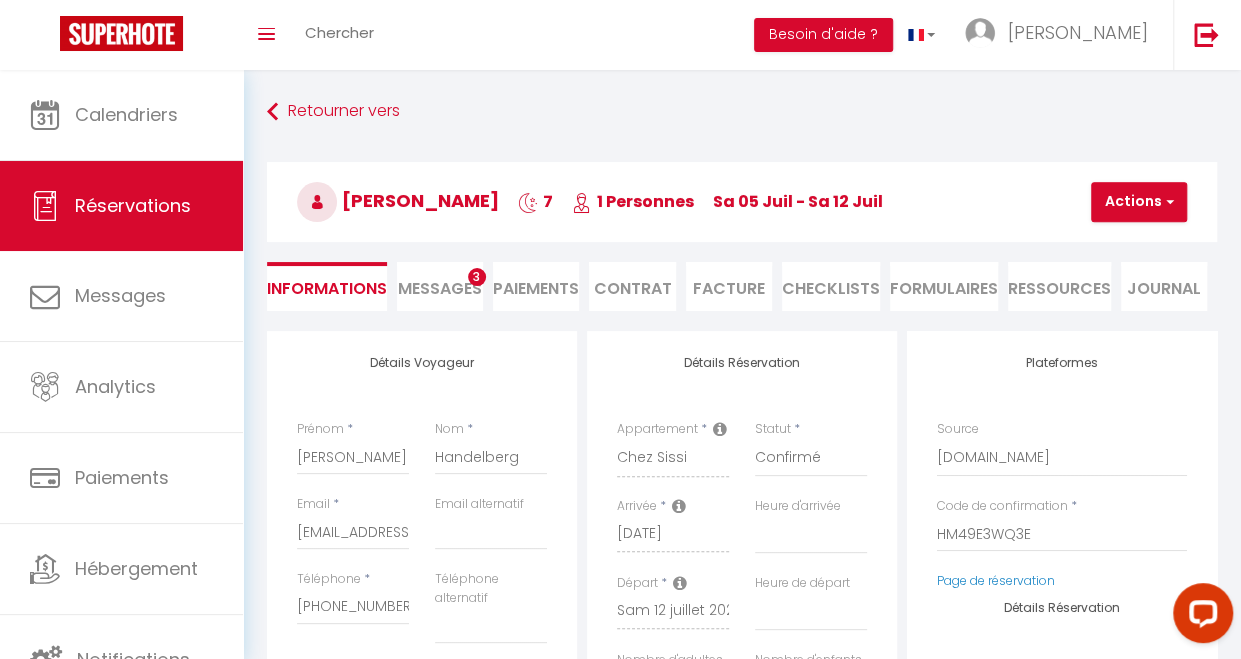 click on "Messages" at bounding box center [440, 288] 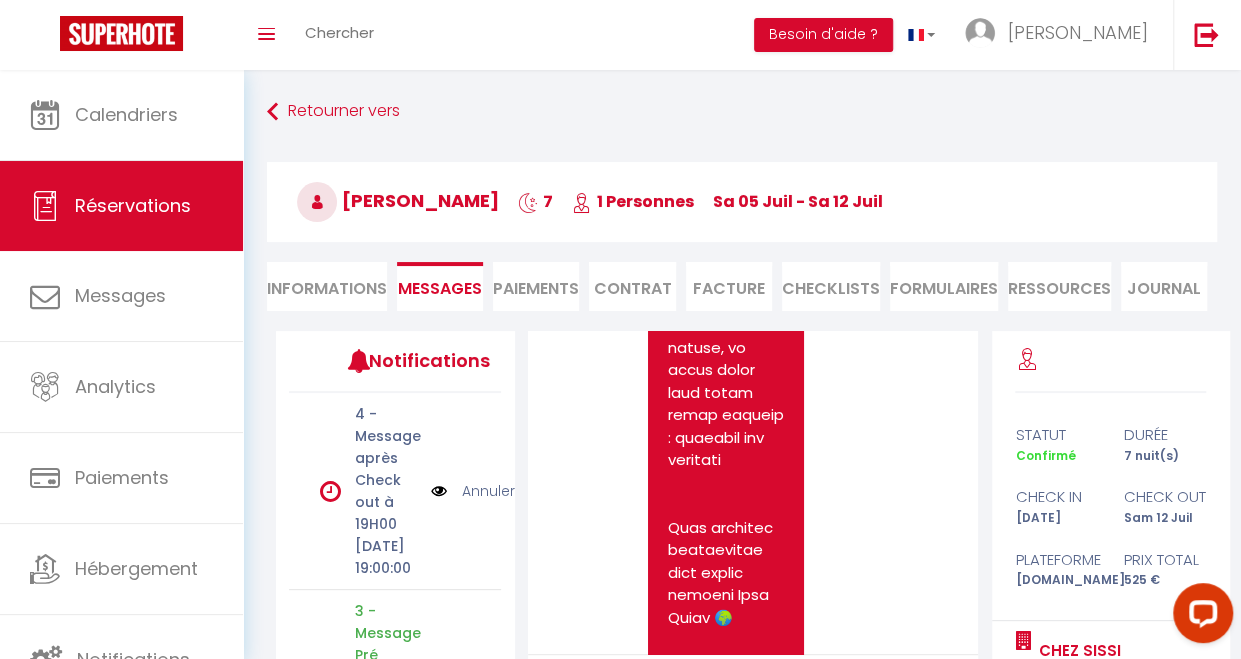 scroll, scrollTop: 14036, scrollLeft: 0, axis: vertical 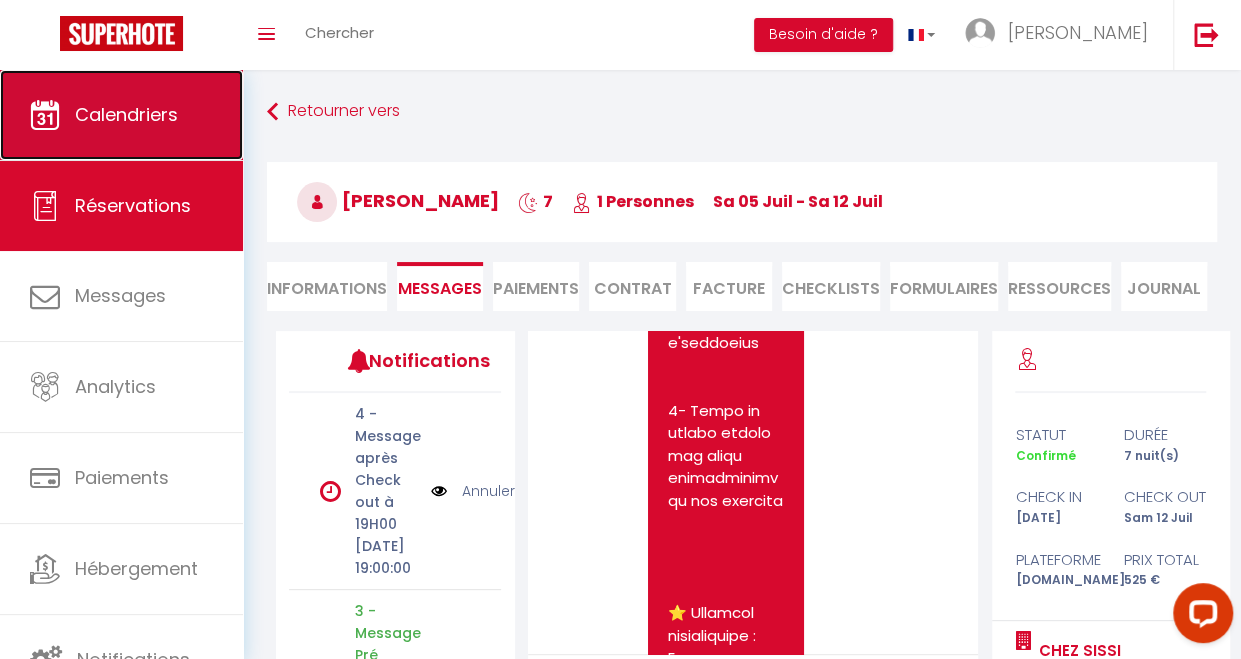 click on "Calendriers" at bounding box center (126, 114) 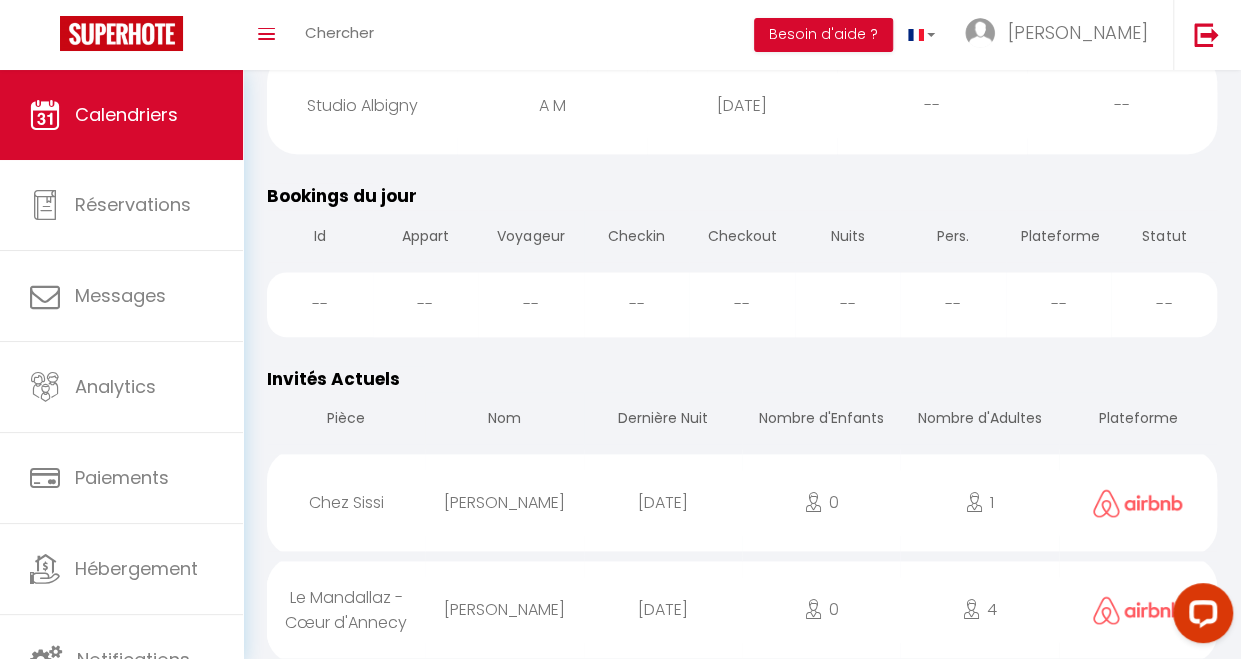 scroll, scrollTop: 762, scrollLeft: 0, axis: vertical 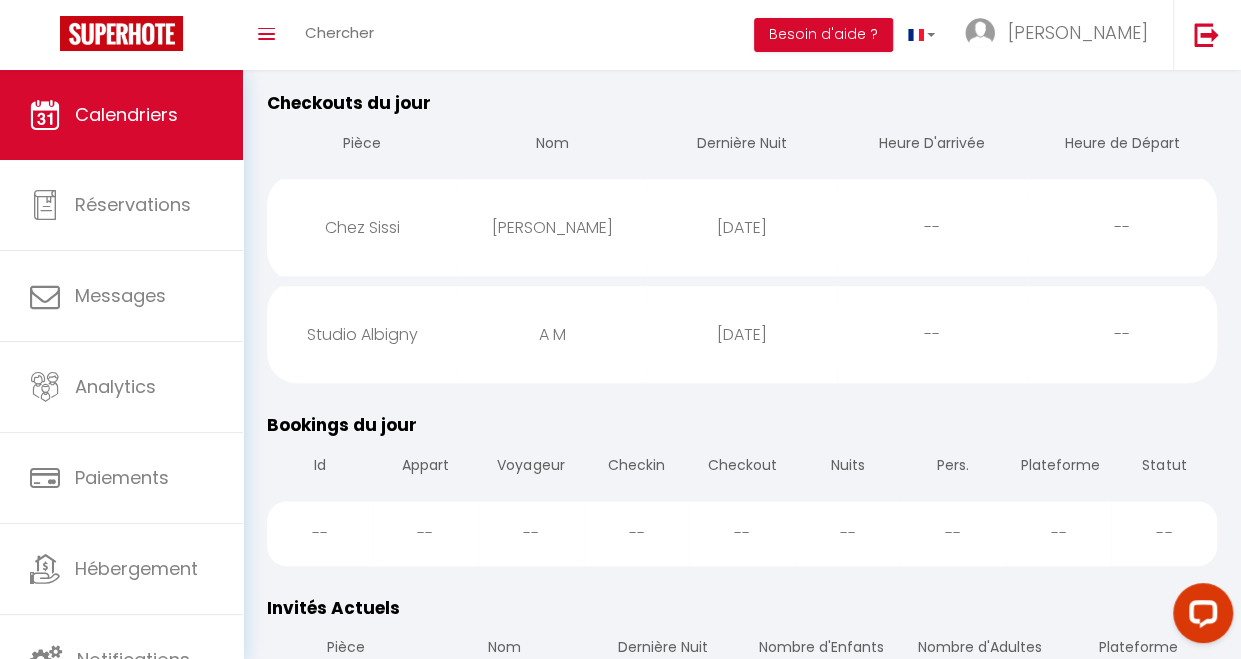 click on "Studio Albigny" at bounding box center (362, 334) 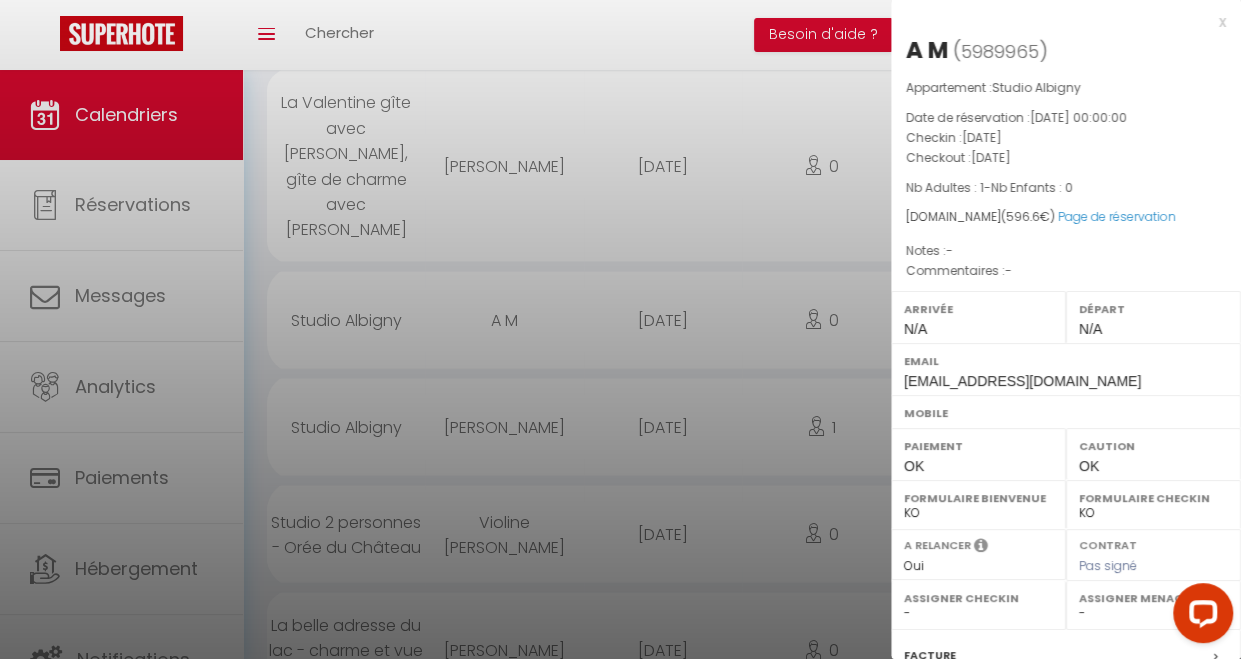 scroll, scrollTop: 1891, scrollLeft: 0, axis: vertical 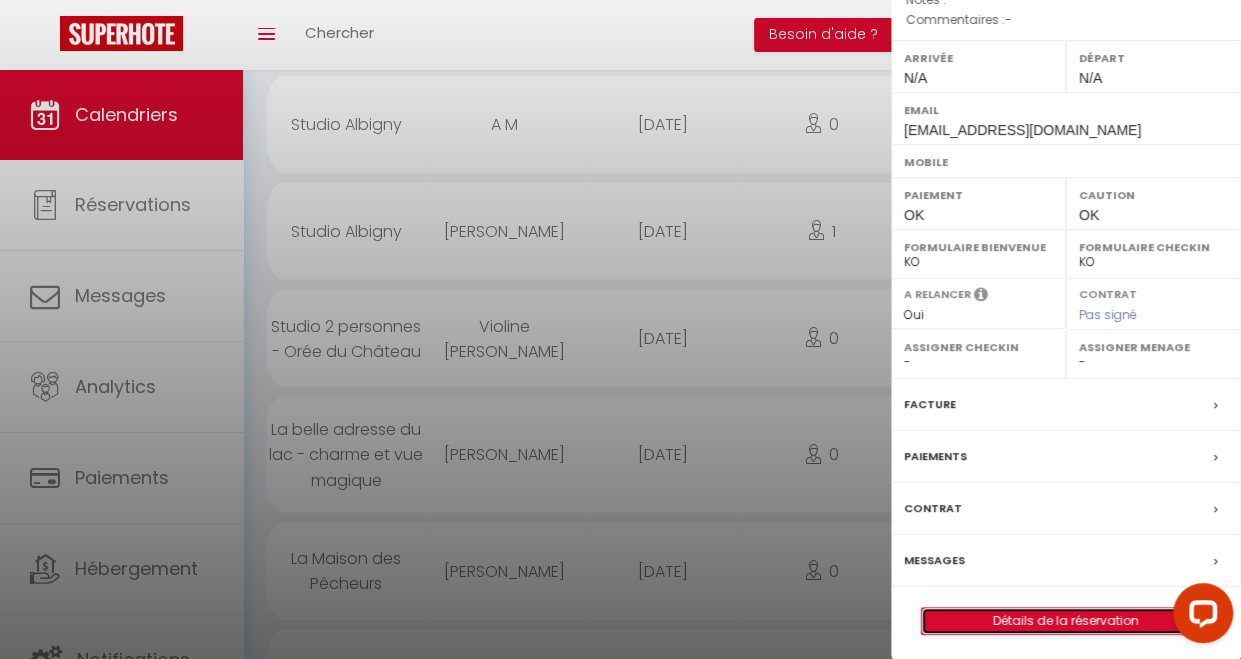 click on "Détails de la réservation" at bounding box center (1066, 621) 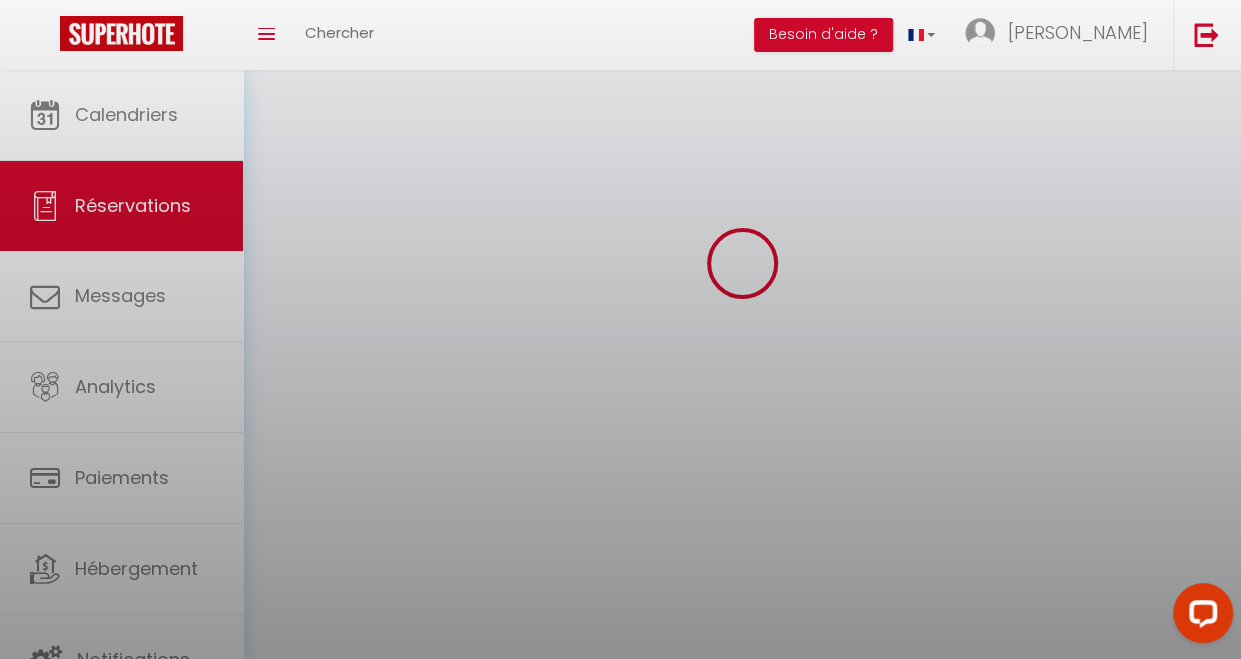scroll, scrollTop: 0, scrollLeft: 0, axis: both 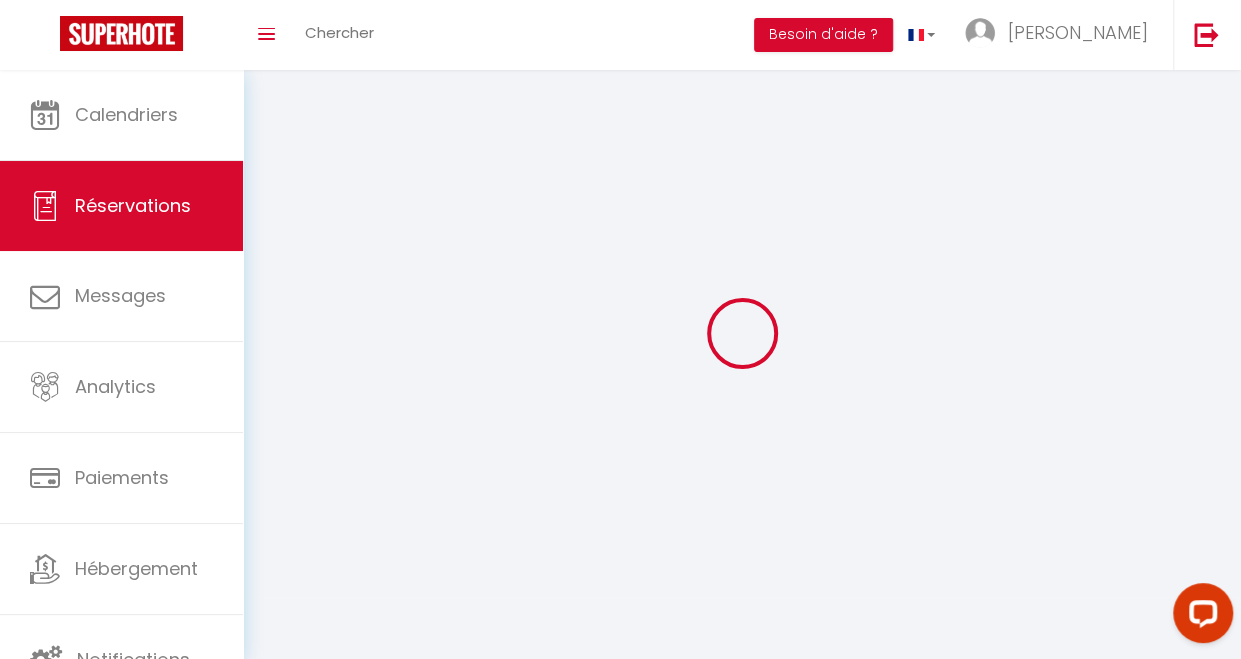 type on "A" 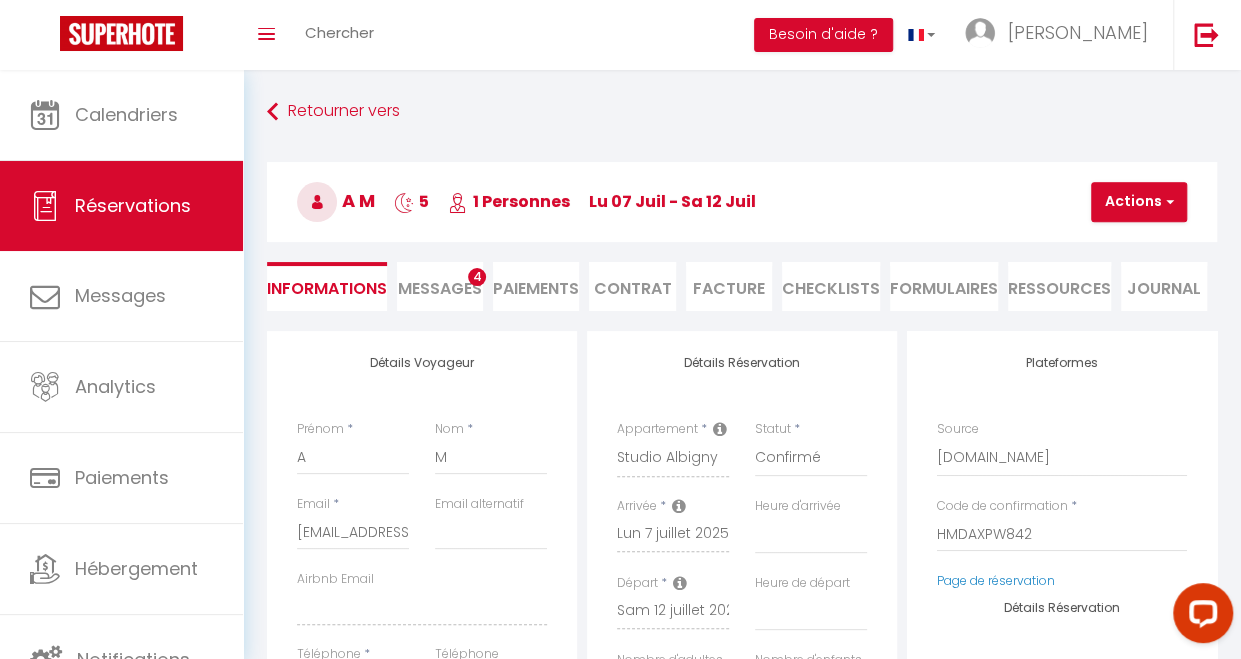 click on "Messages" at bounding box center [440, 288] 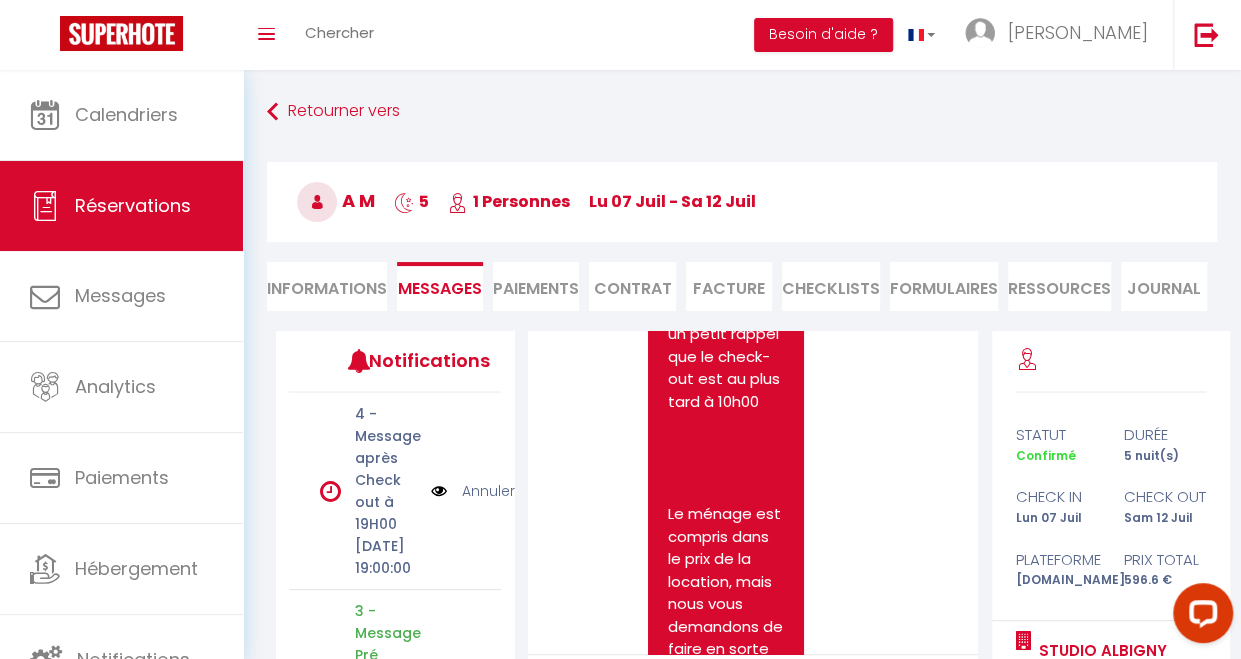 scroll, scrollTop: 14523, scrollLeft: 0, axis: vertical 